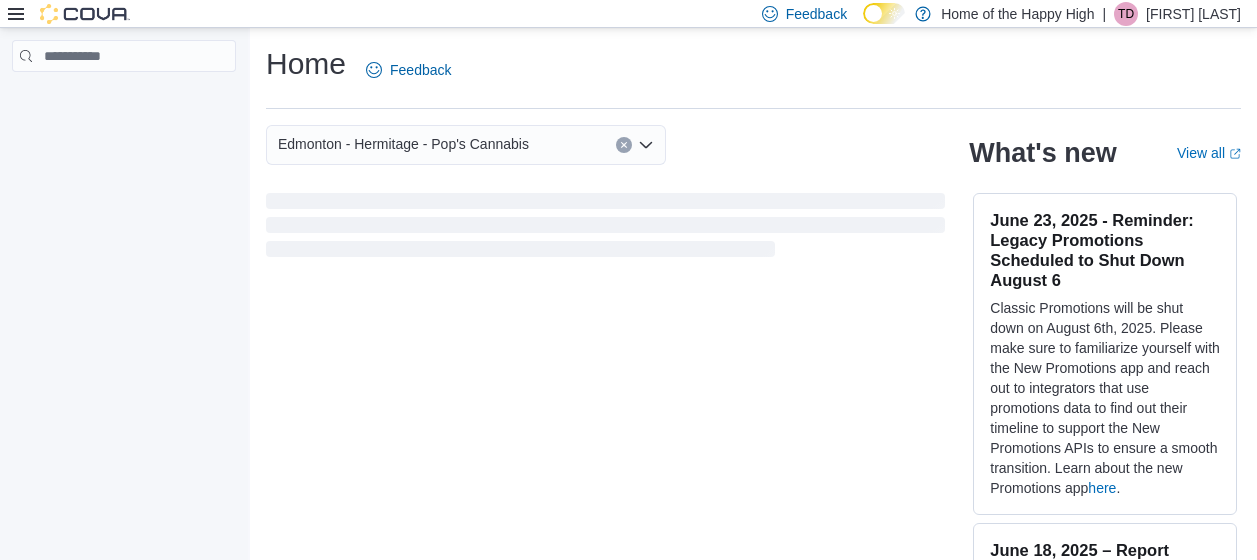 scroll, scrollTop: 0, scrollLeft: 0, axis: both 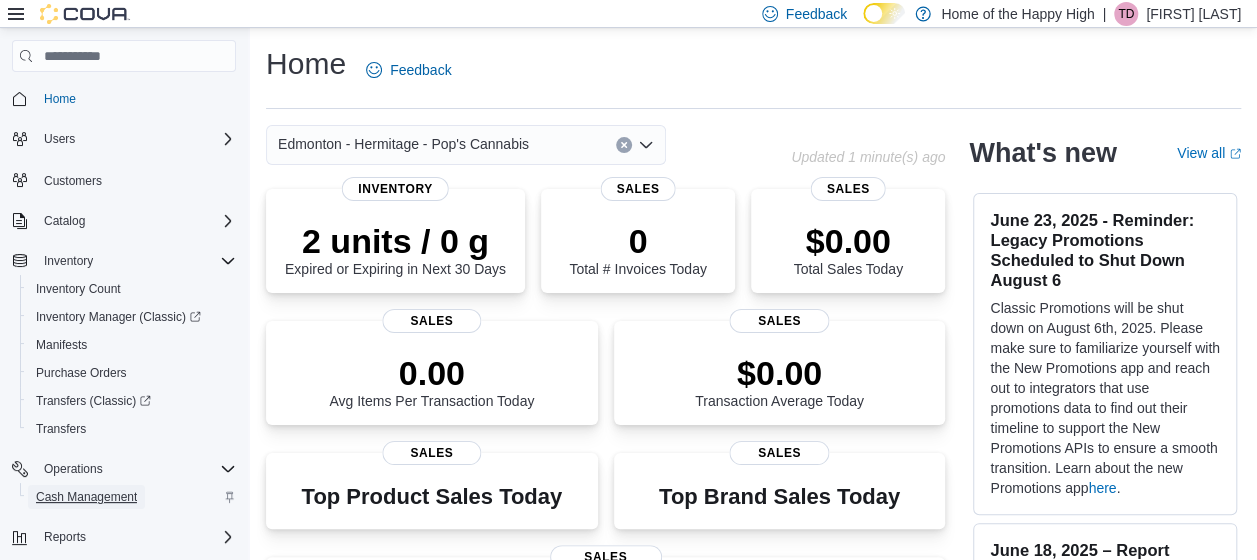 click on "Cash Management" at bounding box center [86, 497] 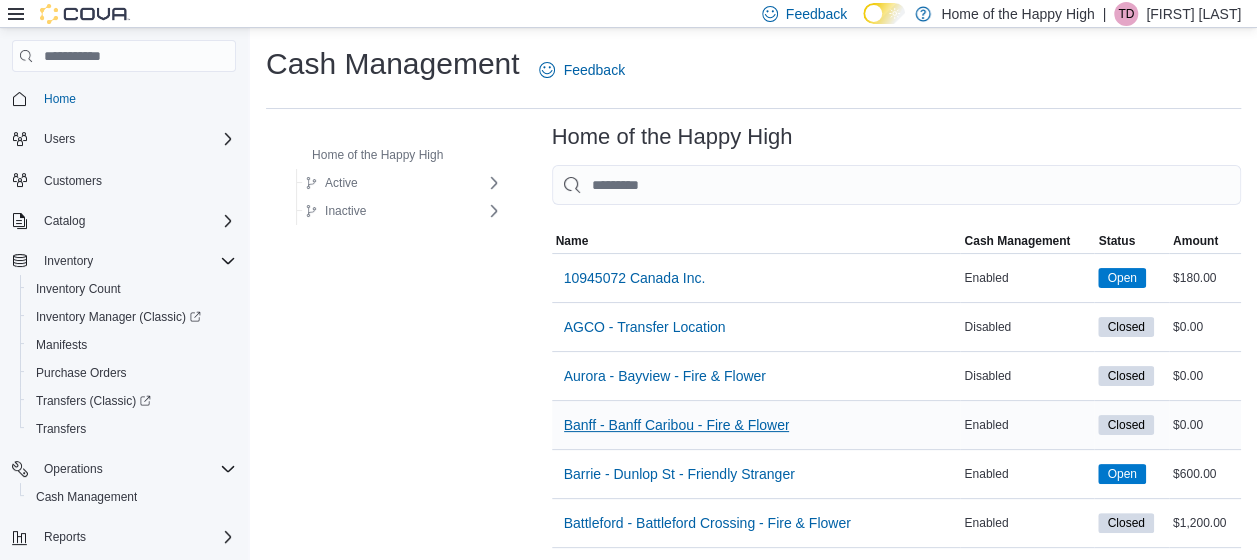 scroll, scrollTop: 1798, scrollLeft: 0, axis: vertical 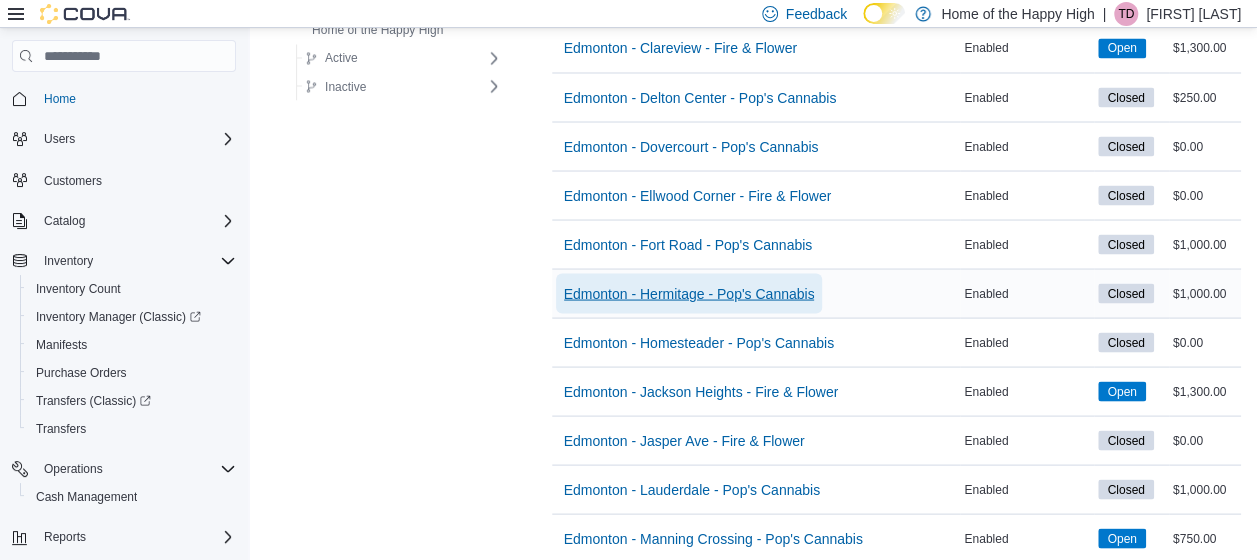 click on "Edmonton - Hermitage - Pop's Cannabis" at bounding box center (689, 293) 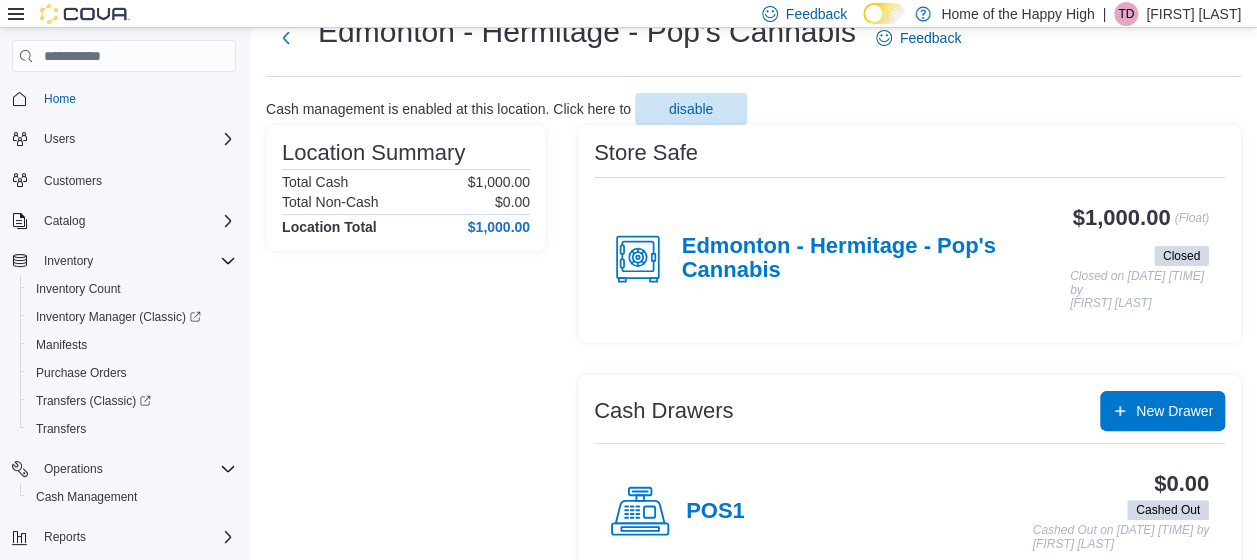 scroll, scrollTop: 106, scrollLeft: 0, axis: vertical 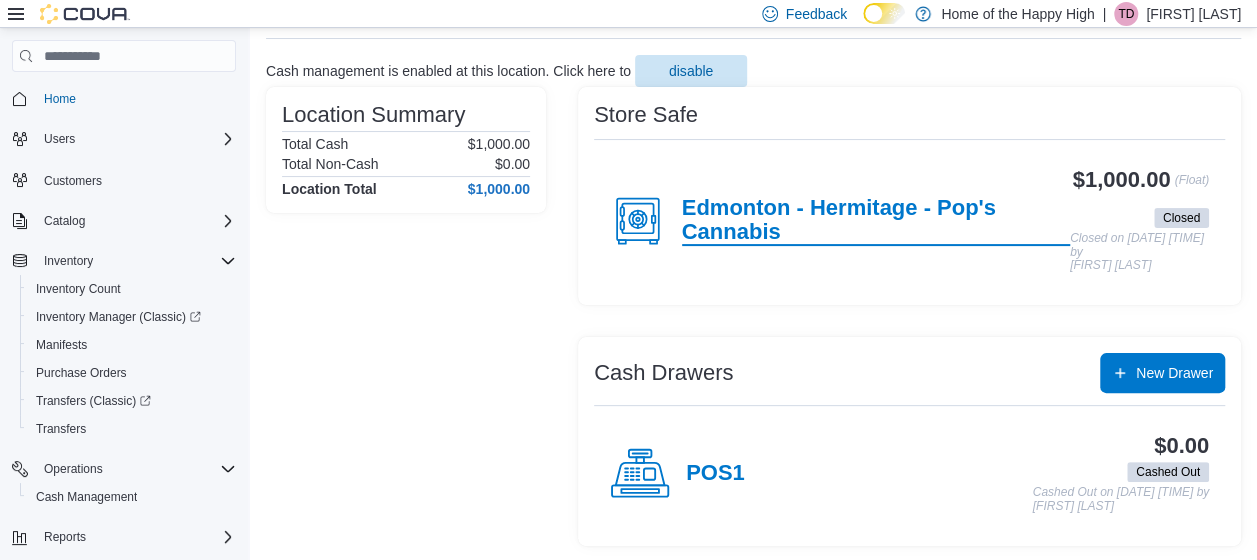 click on "Edmonton - Hermitage - Pop's Cannabis" at bounding box center (876, 221) 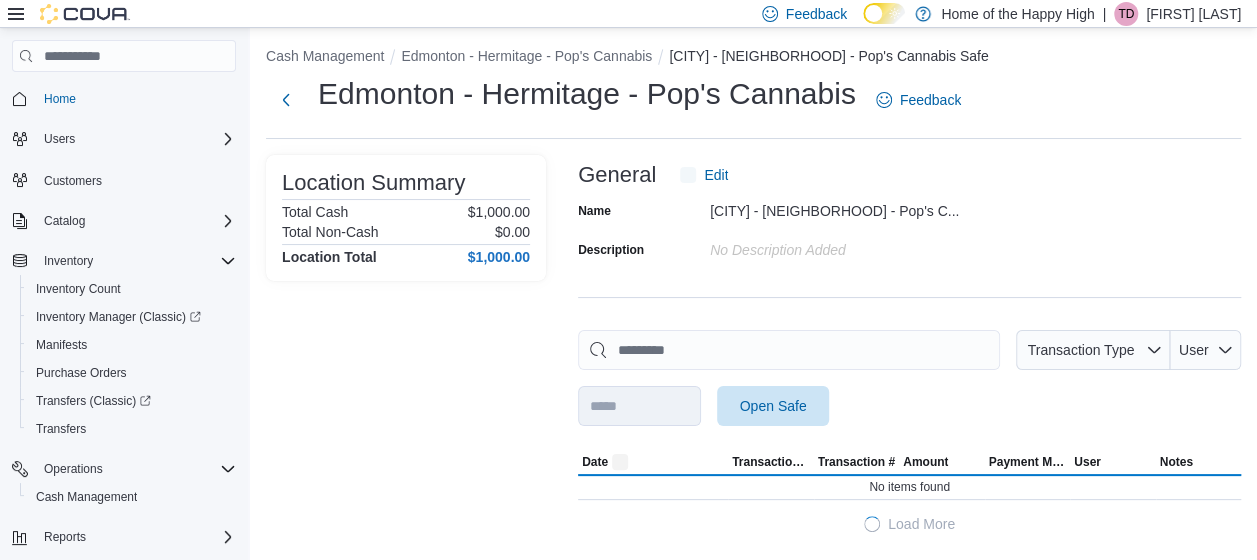 scroll, scrollTop: 5, scrollLeft: 0, axis: vertical 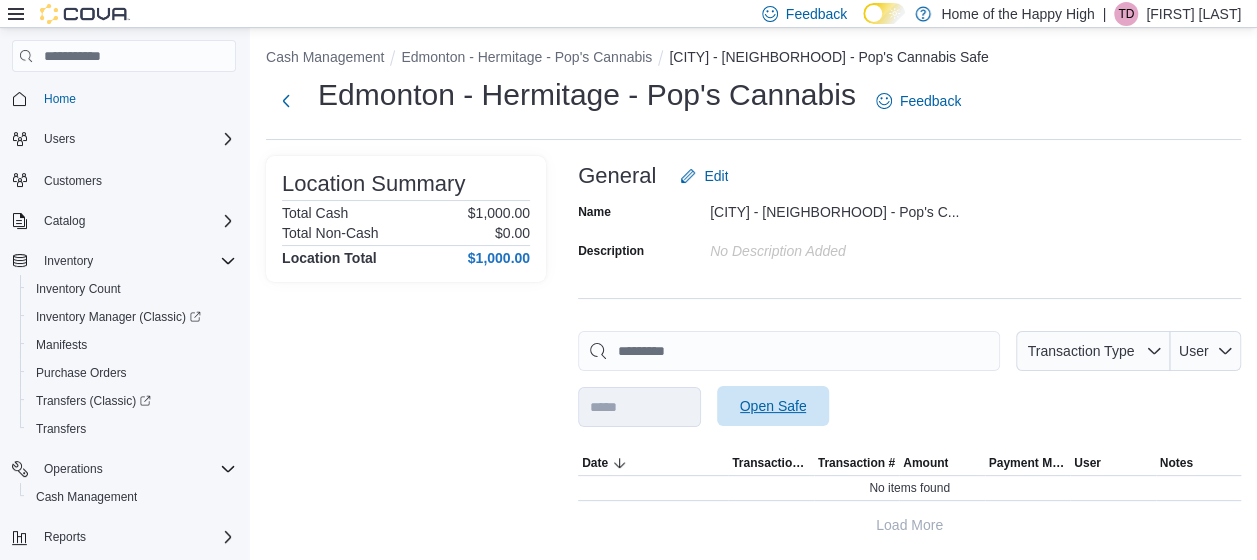 click on "Open Safe" at bounding box center (773, 406) 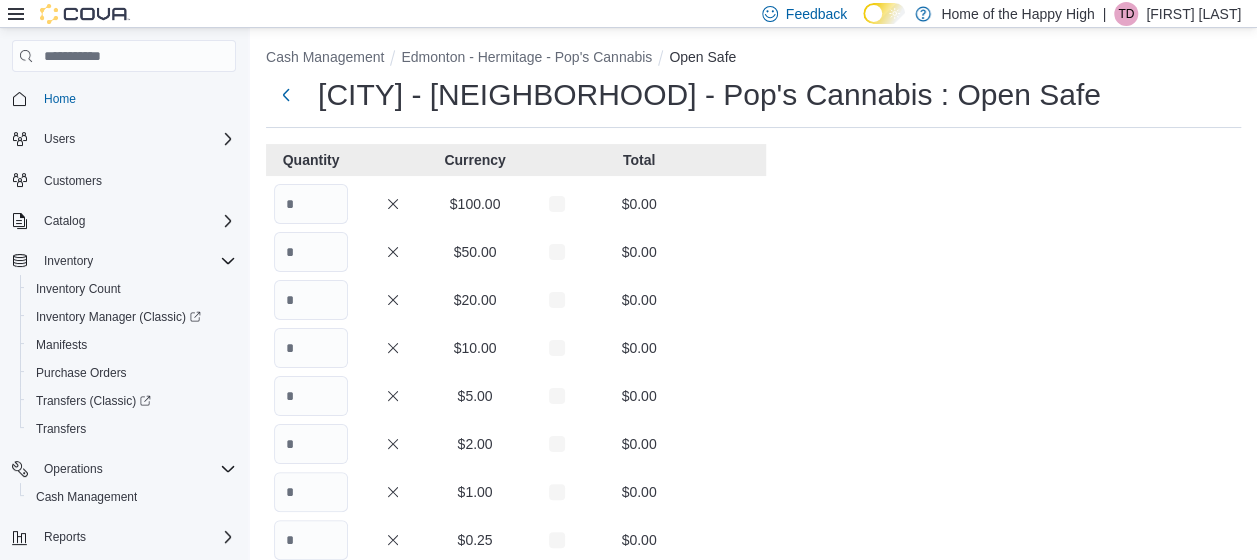 scroll, scrollTop: 0, scrollLeft: 0, axis: both 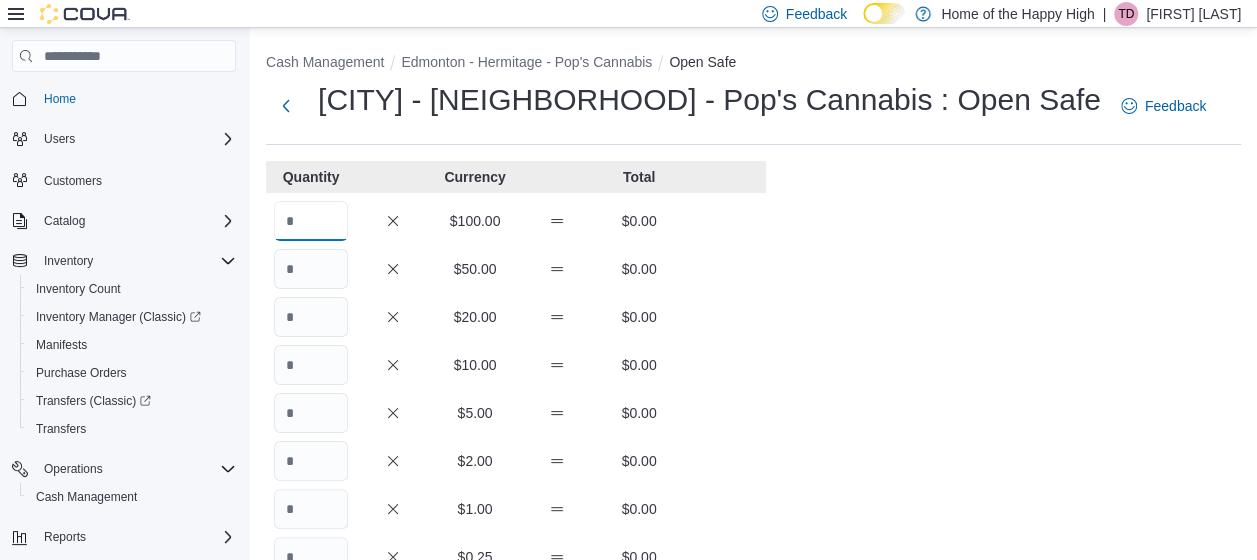 click at bounding box center [311, 221] 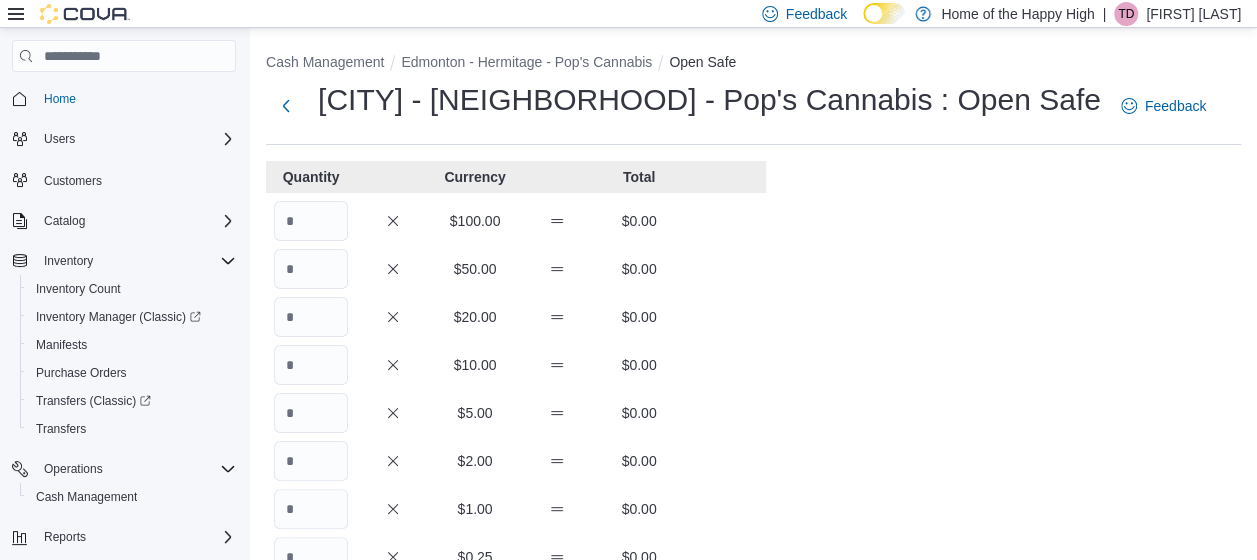 drag, startPoint x: 934, startPoint y: 167, endPoint x: 1126, endPoint y: 227, distance: 201.15666 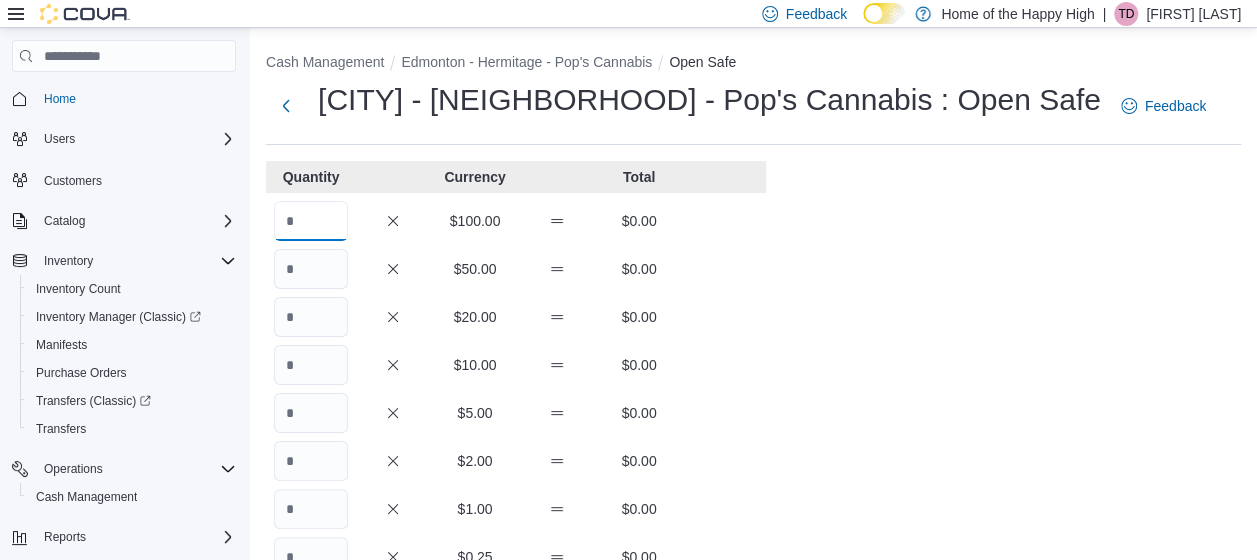click at bounding box center [311, 221] 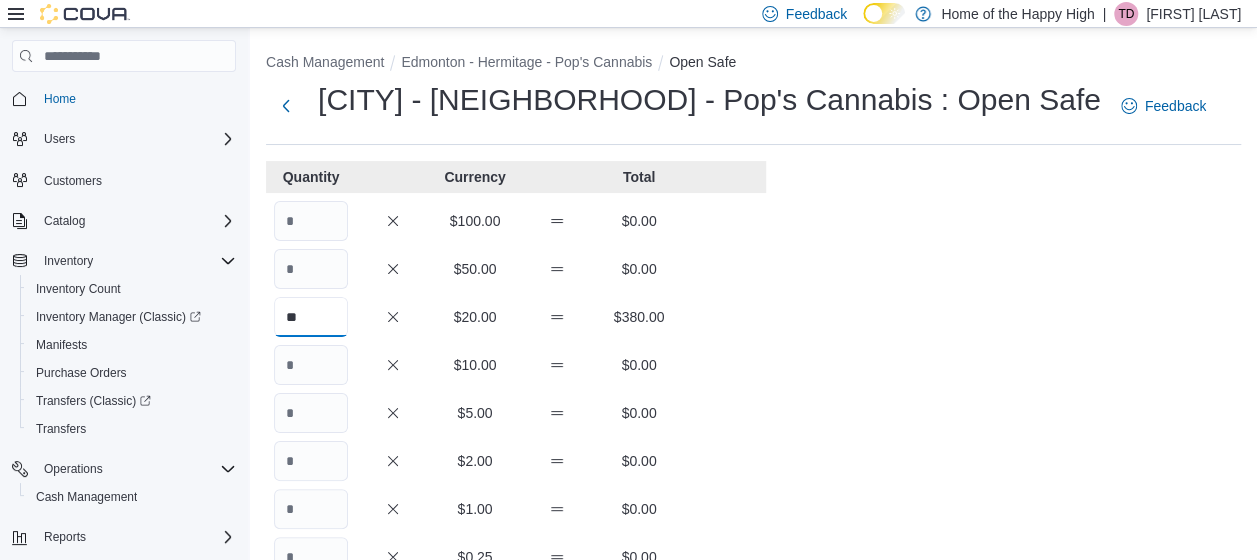 type on "**" 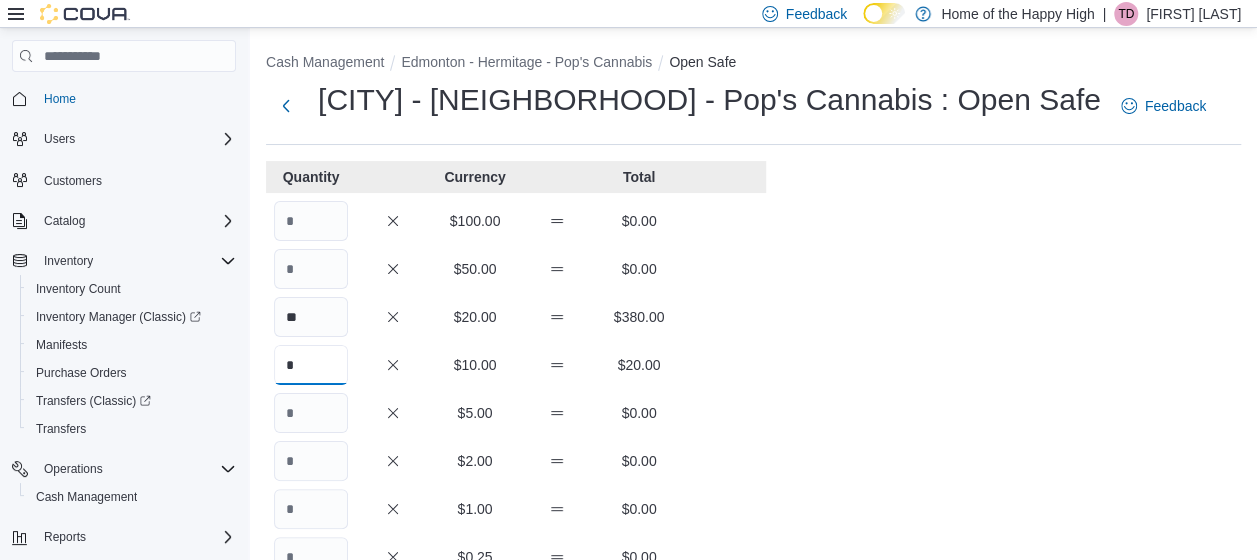 type on "*" 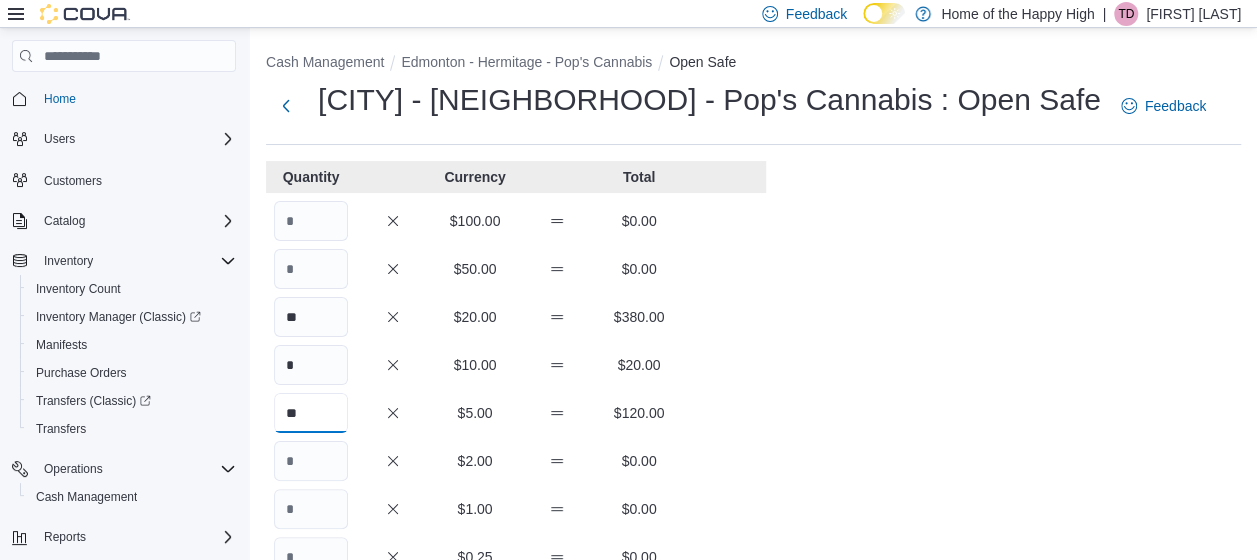 type on "**" 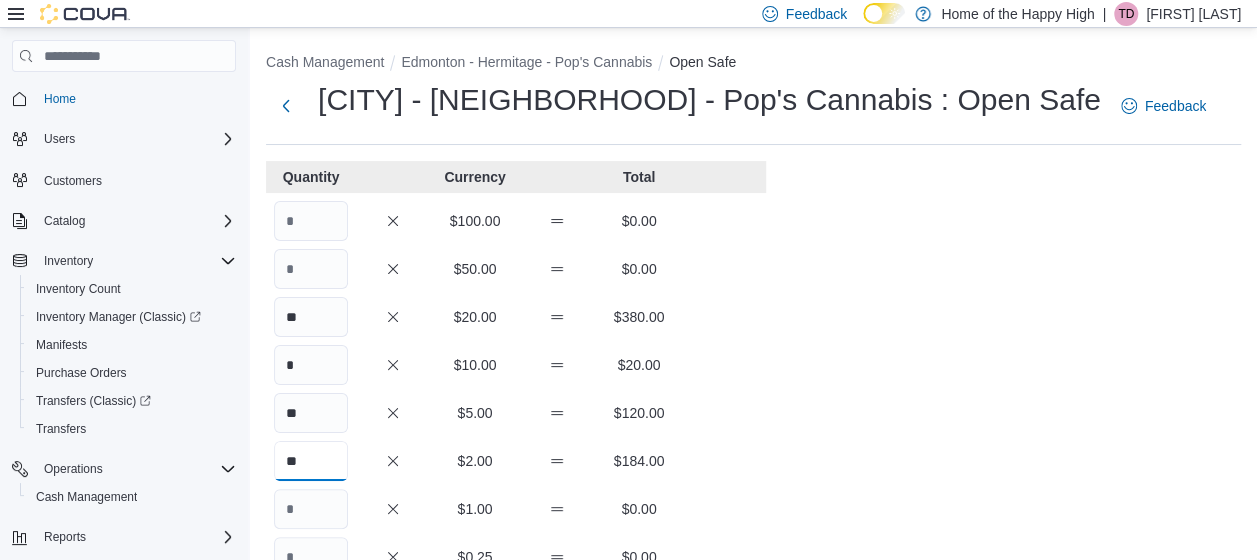 type on "**" 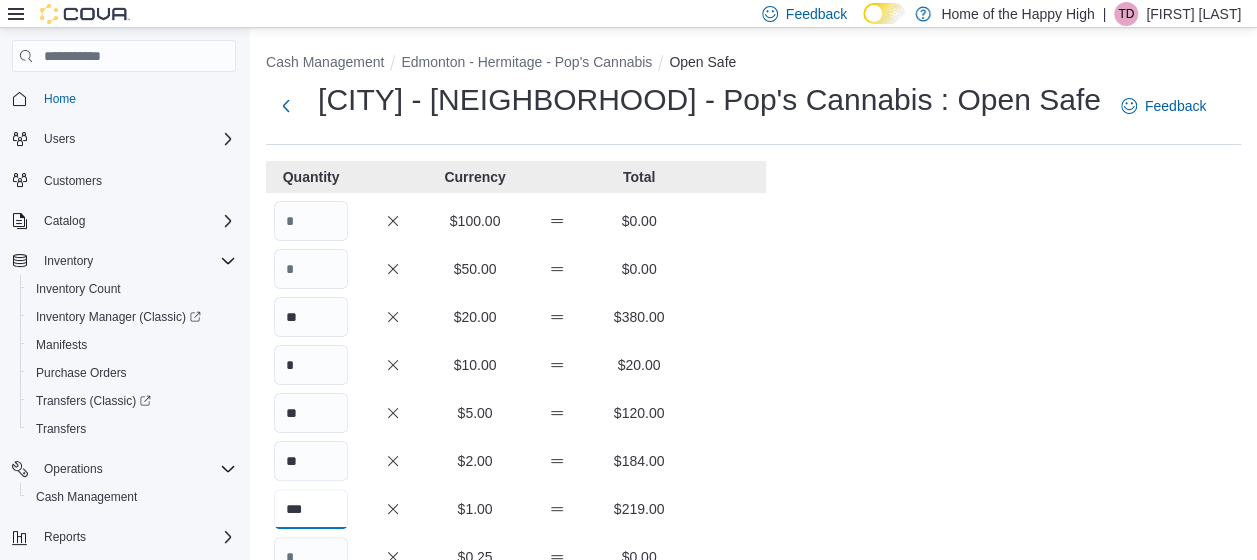 type on "***" 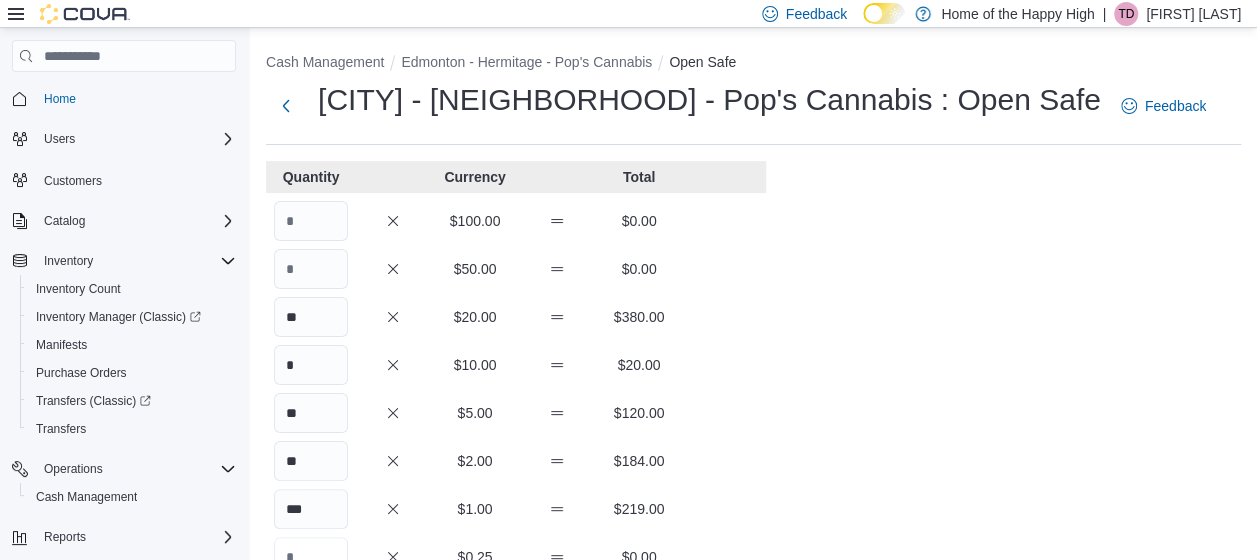 scroll, scrollTop: 17, scrollLeft: 0, axis: vertical 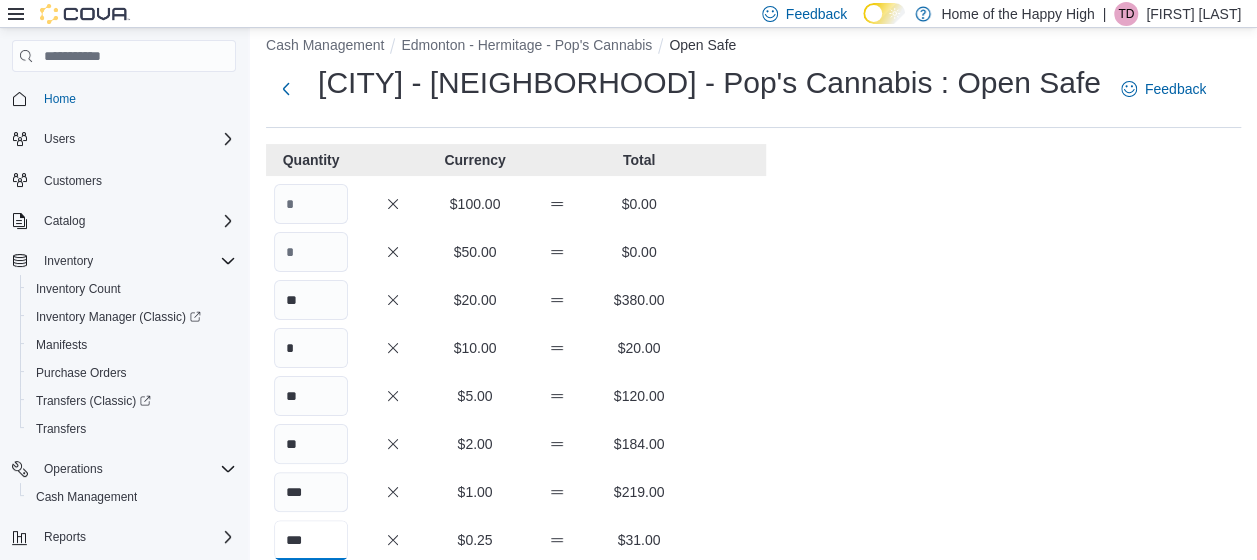 type on "***" 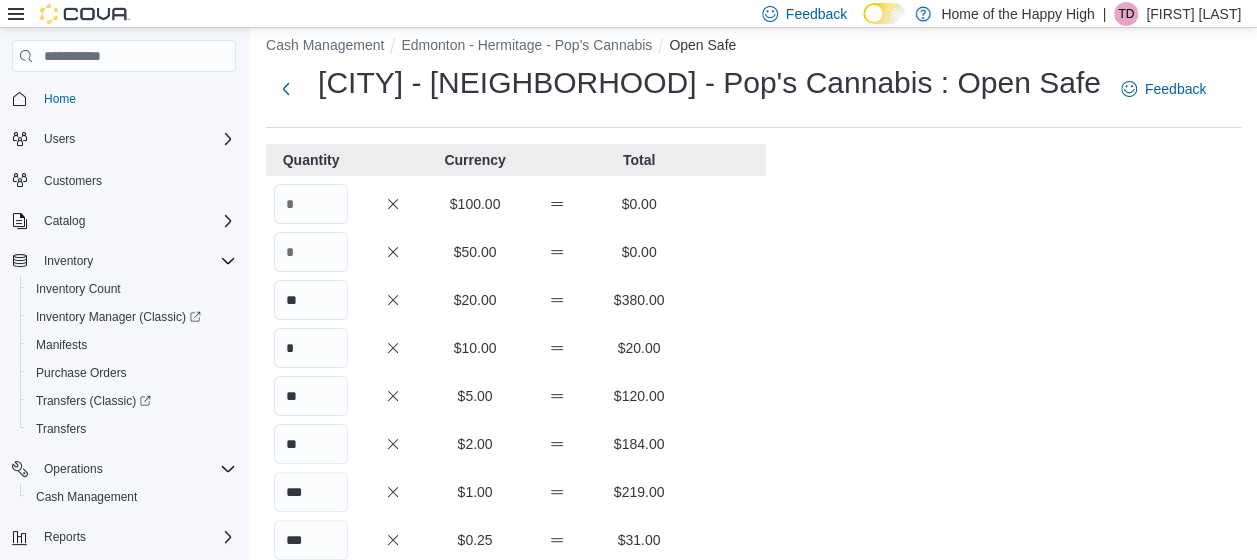 scroll, scrollTop: 325, scrollLeft: 0, axis: vertical 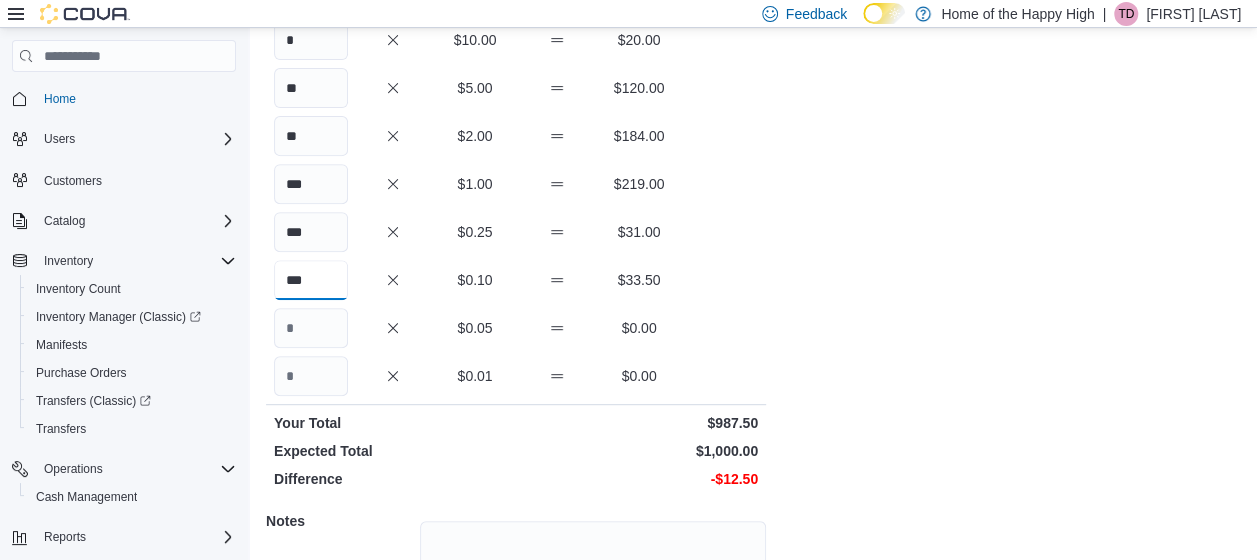 type on "***" 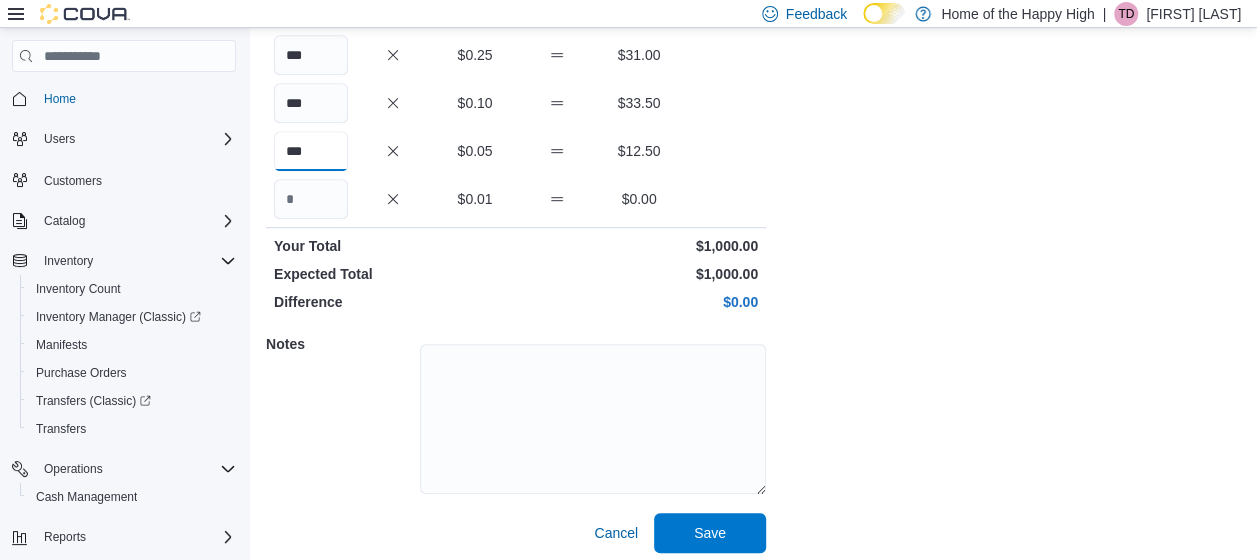 scroll, scrollTop: 511, scrollLeft: 0, axis: vertical 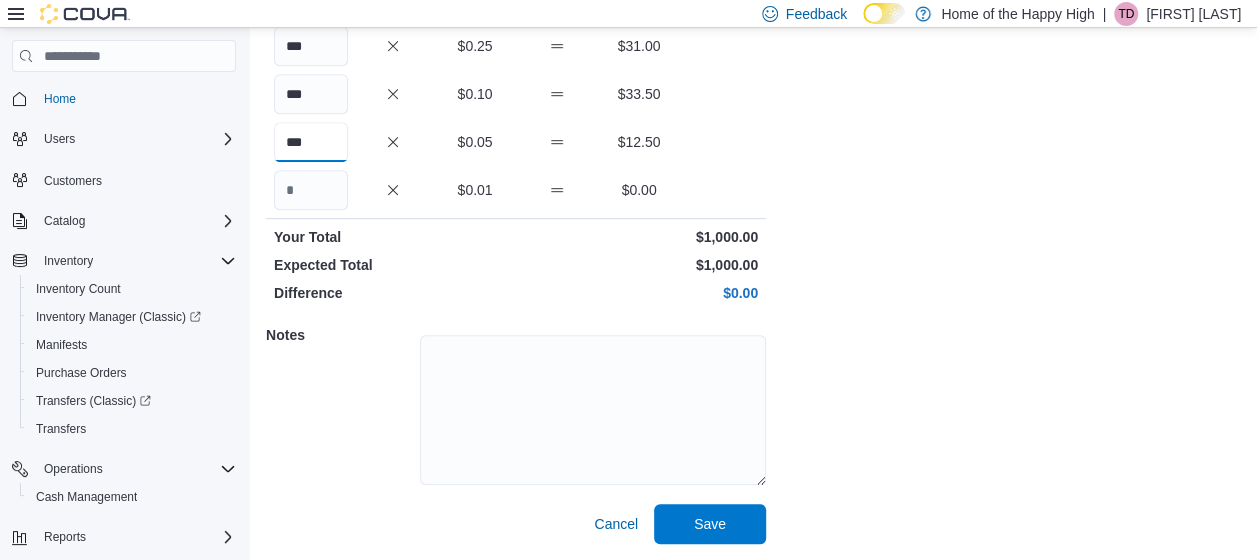type on "***" 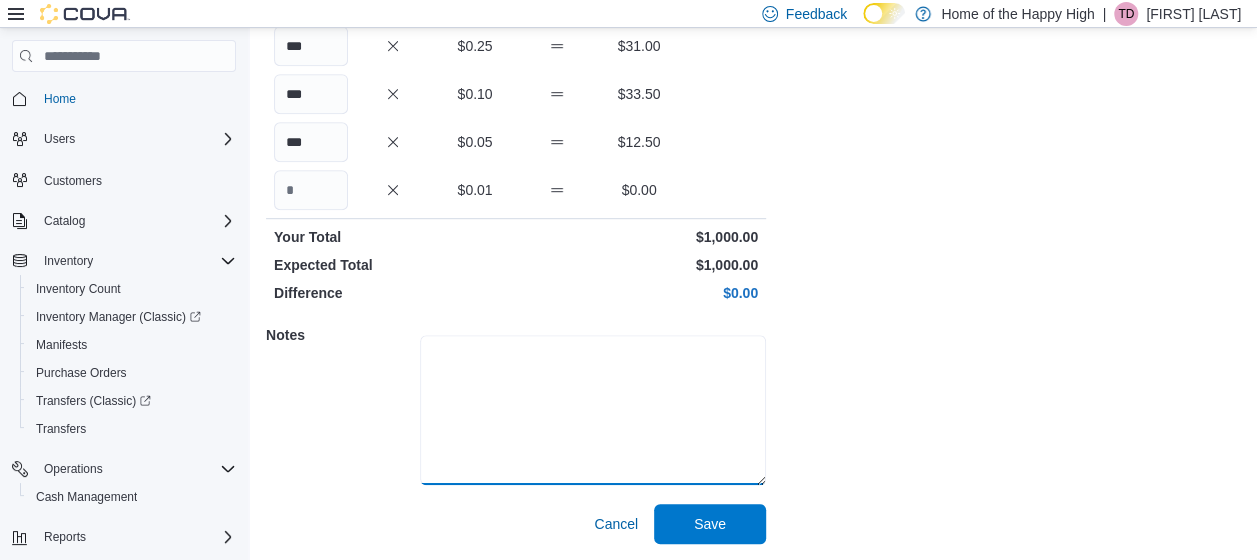 click at bounding box center (593, 410) 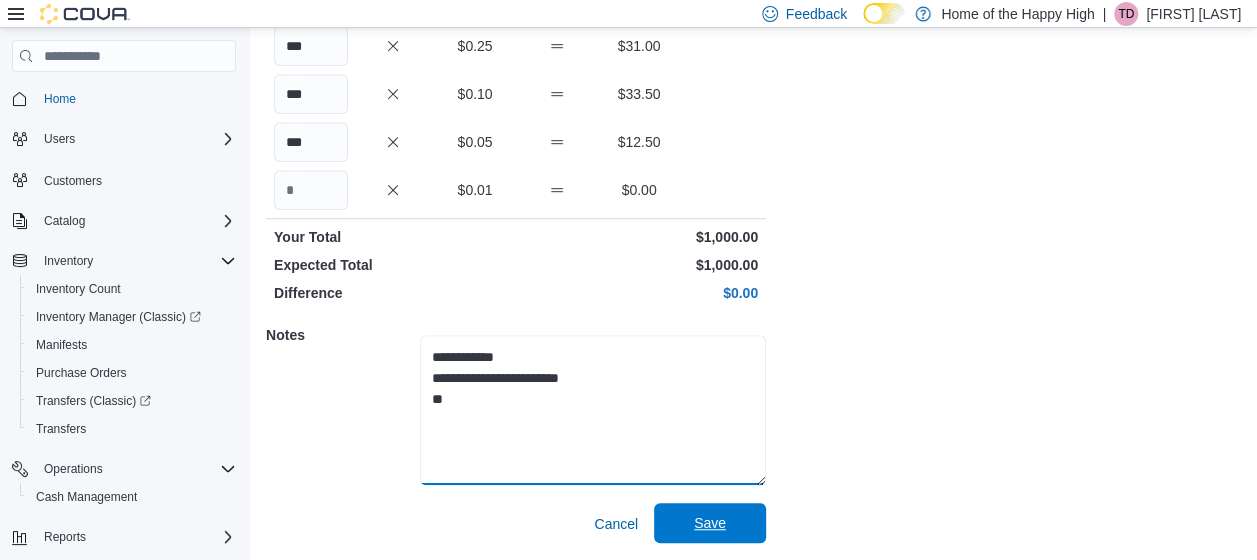 type on "**********" 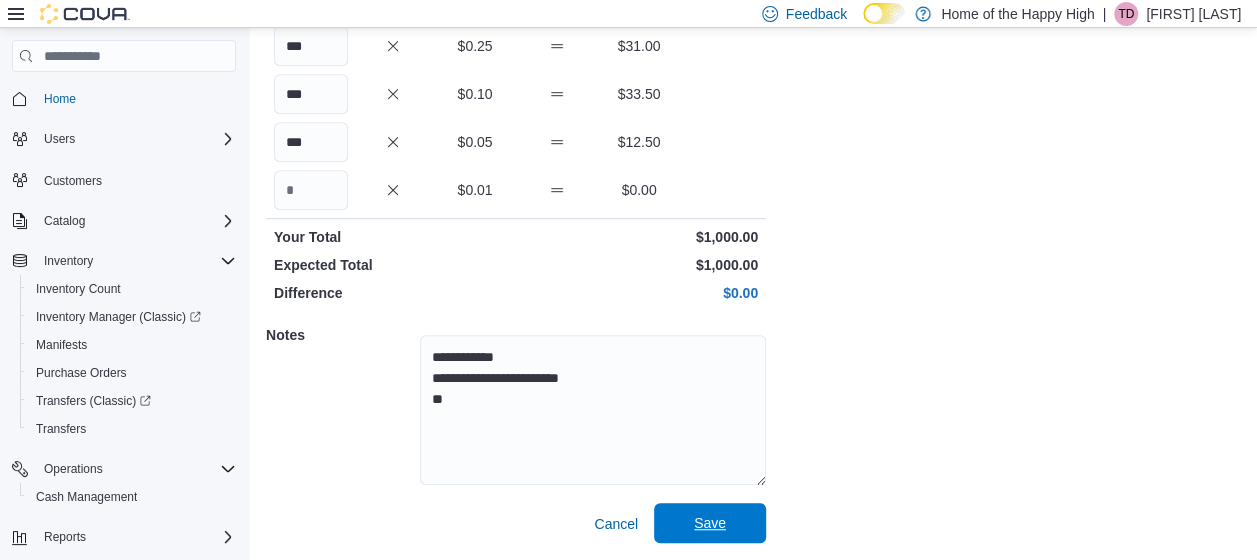 click on "Save" at bounding box center [710, 523] 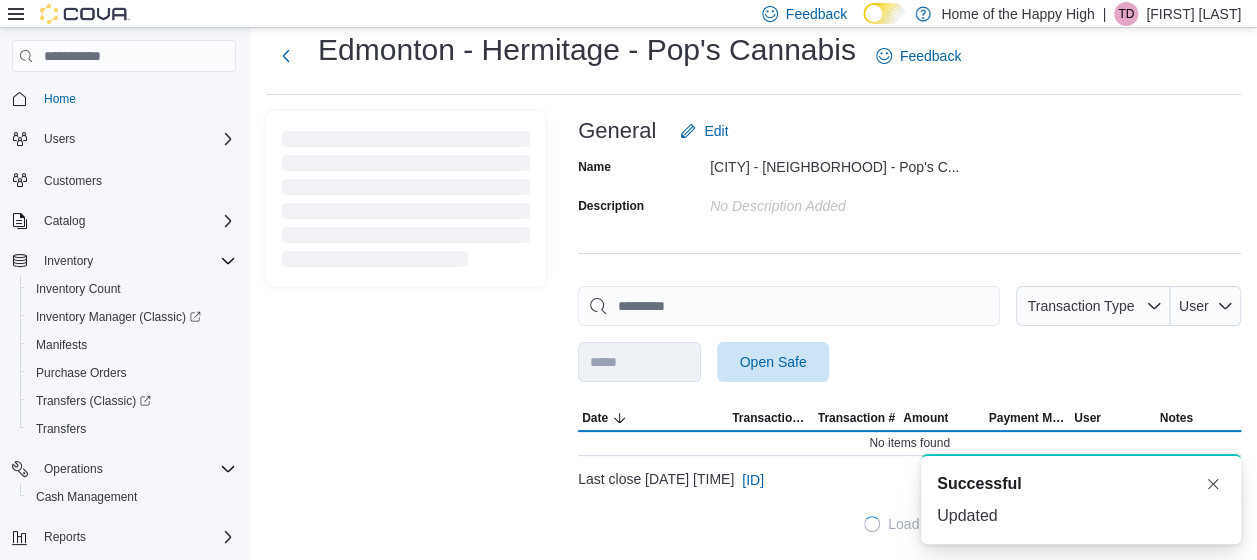 scroll, scrollTop: 49, scrollLeft: 0, axis: vertical 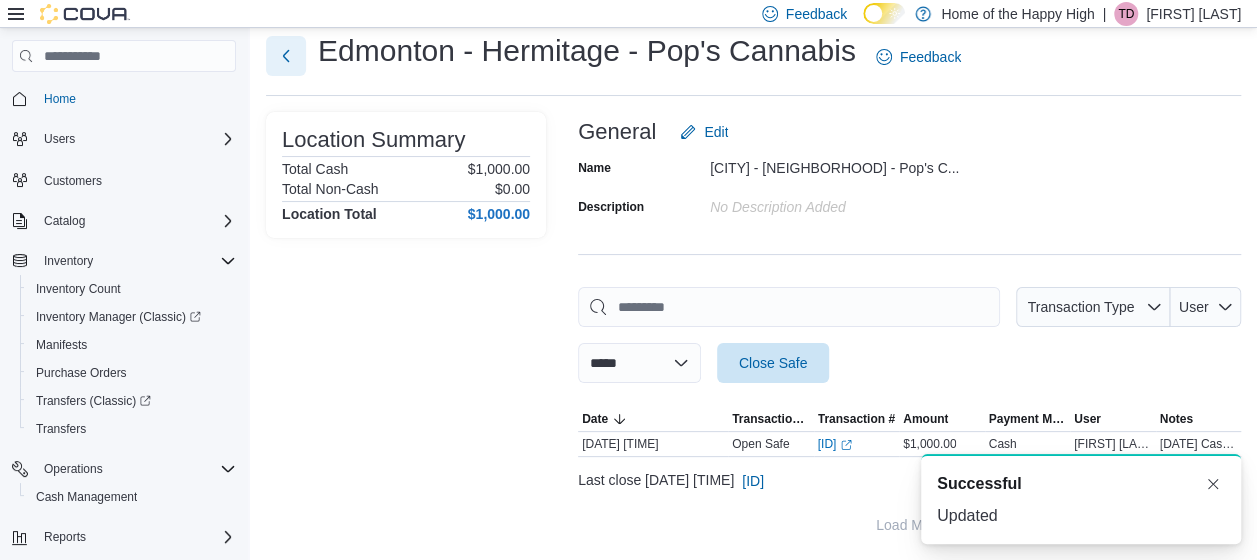 click at bounding box center (286, 56) 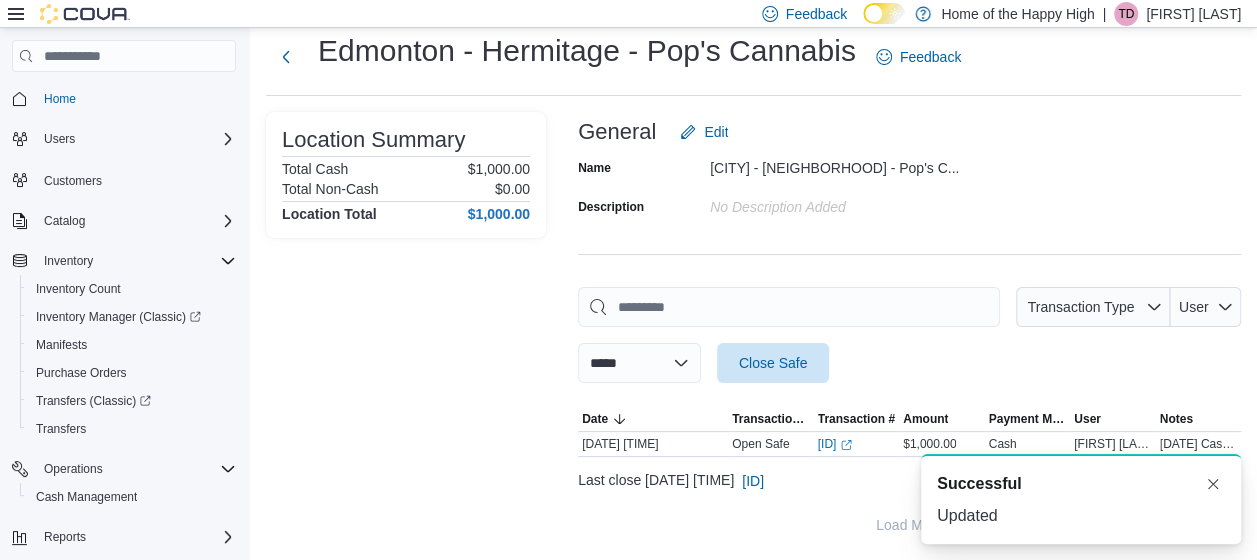 scroll, scrollTop: 49, scrollLeft: 0, axis: vertical 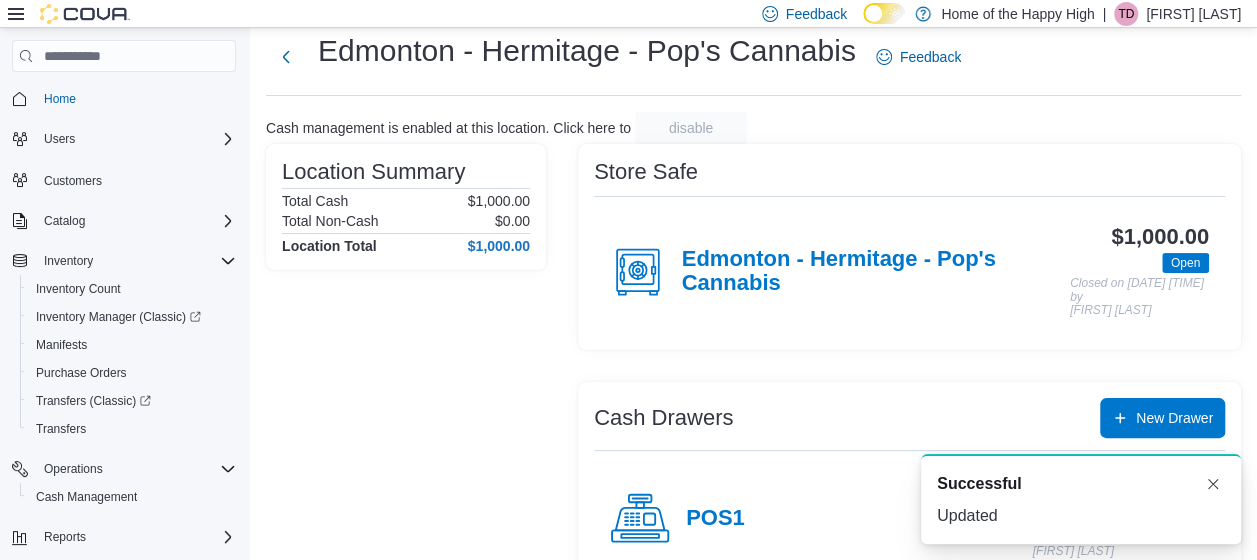 click on "POS1" at bounding box center [715, 519] 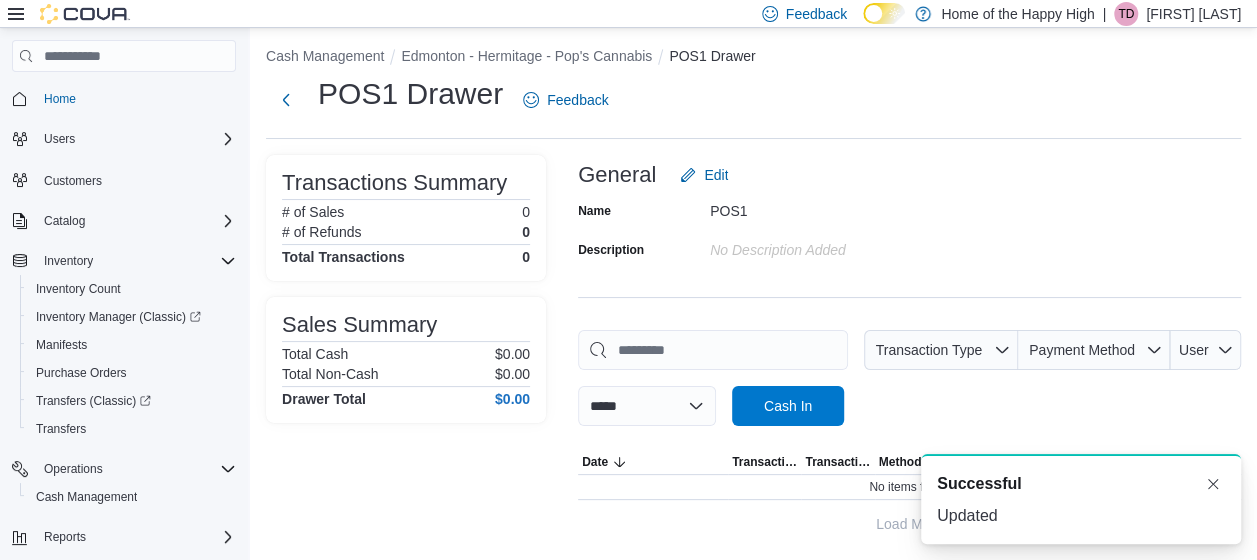scroll, scrollTop: 0, scrollLeft: 0, axis: both 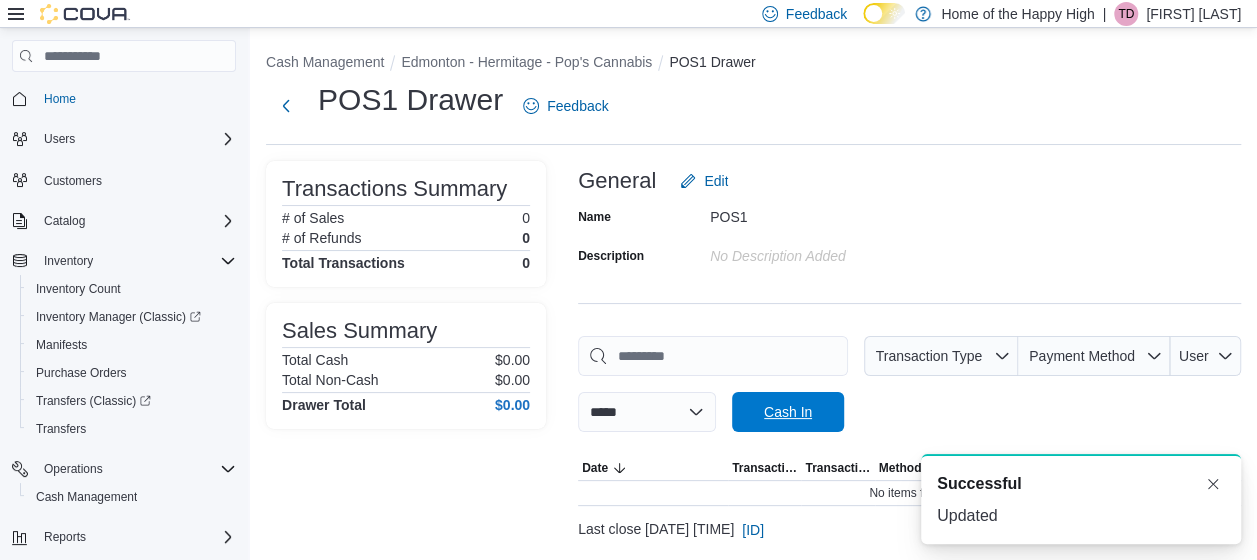 click on "Cash In" at bounding box center (788, 412) 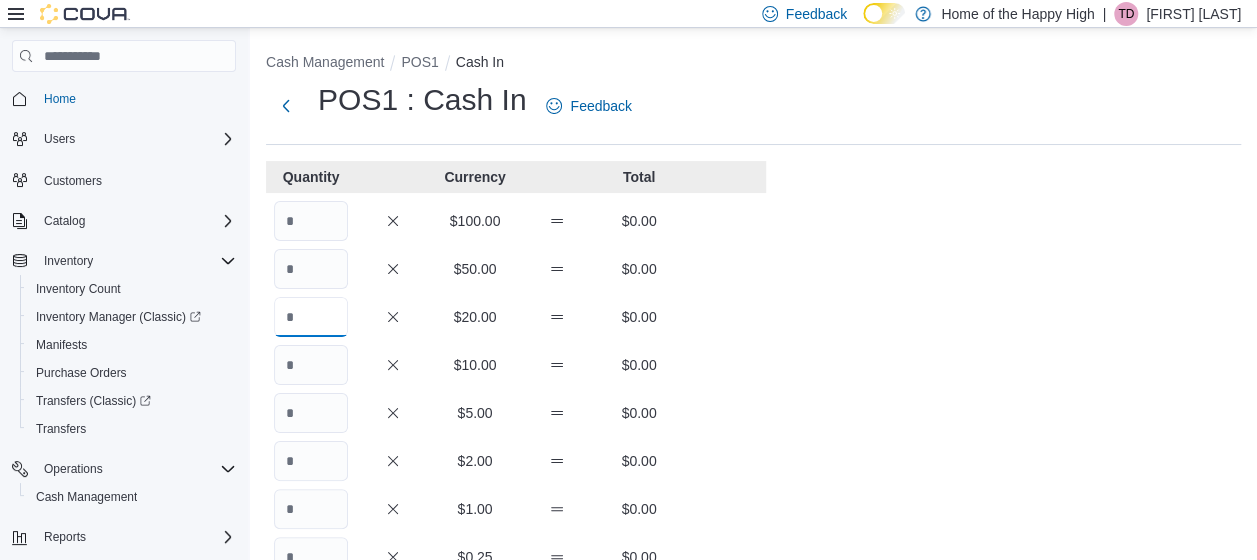 click at bounding box center [311, 317] 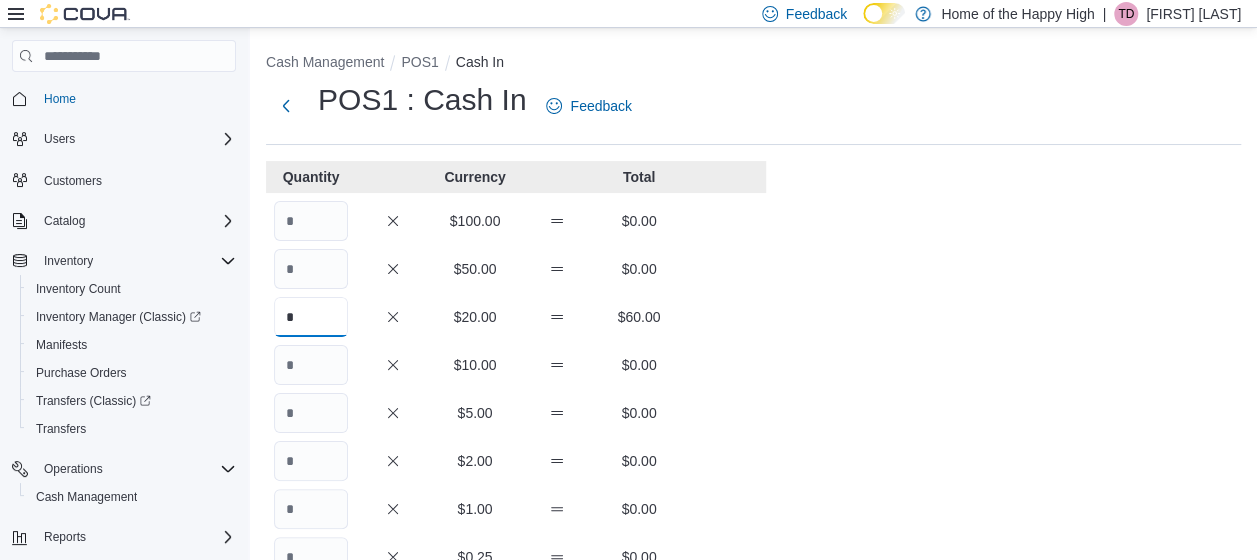 type on "*" 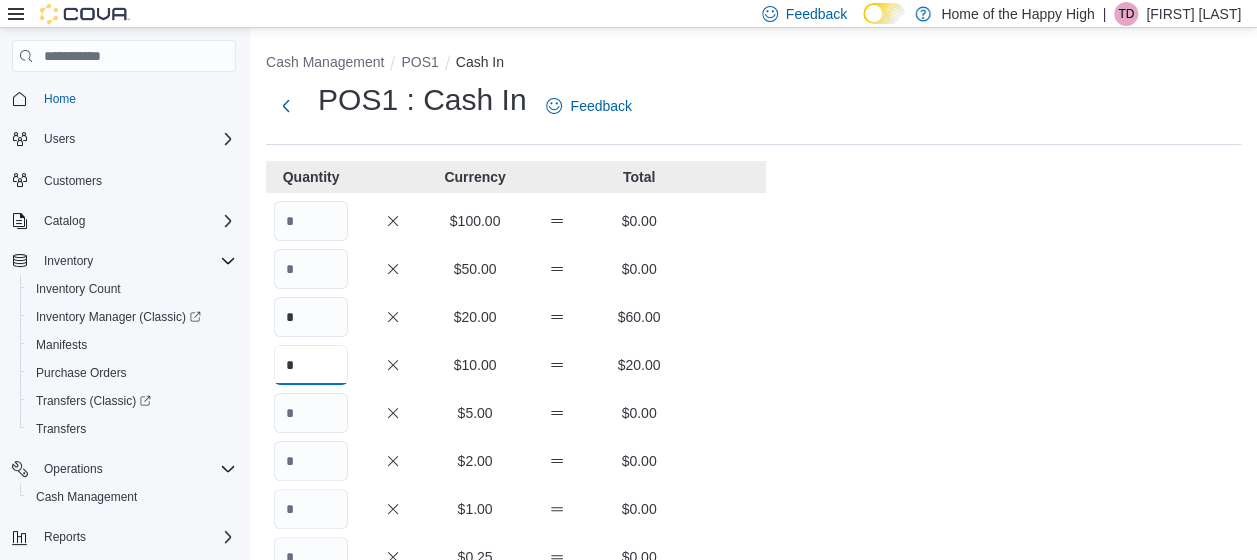 type on "*" 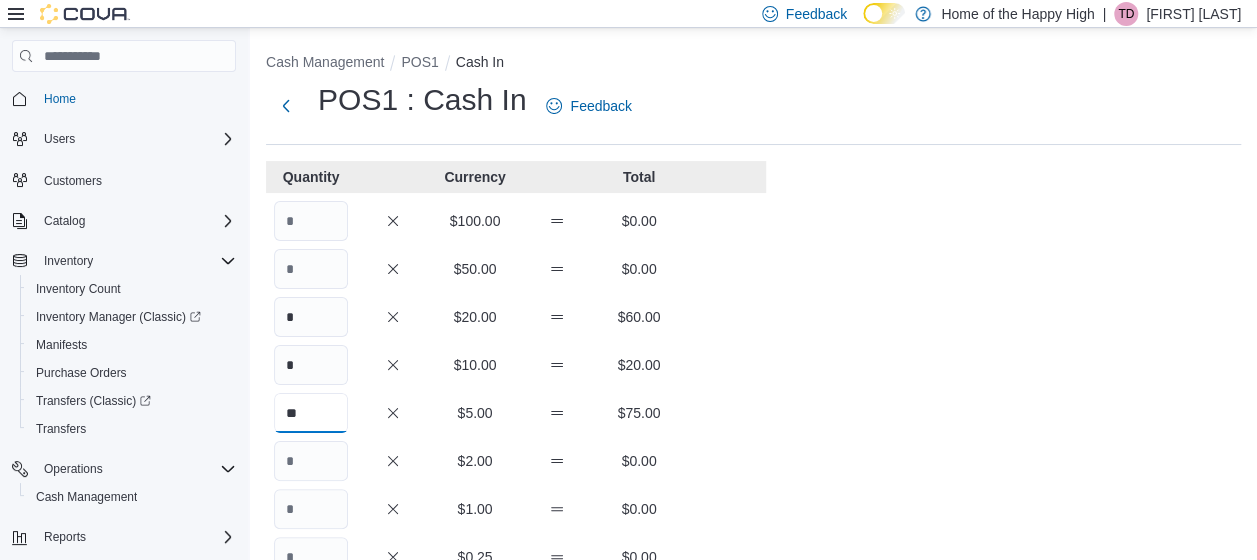 type on "**" 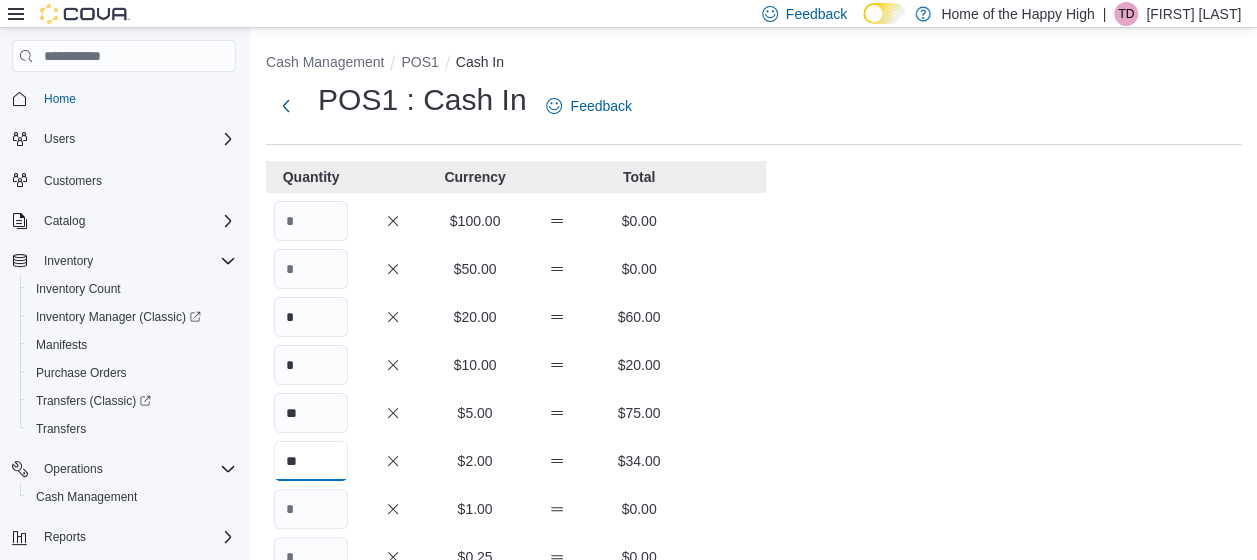 type on "**" 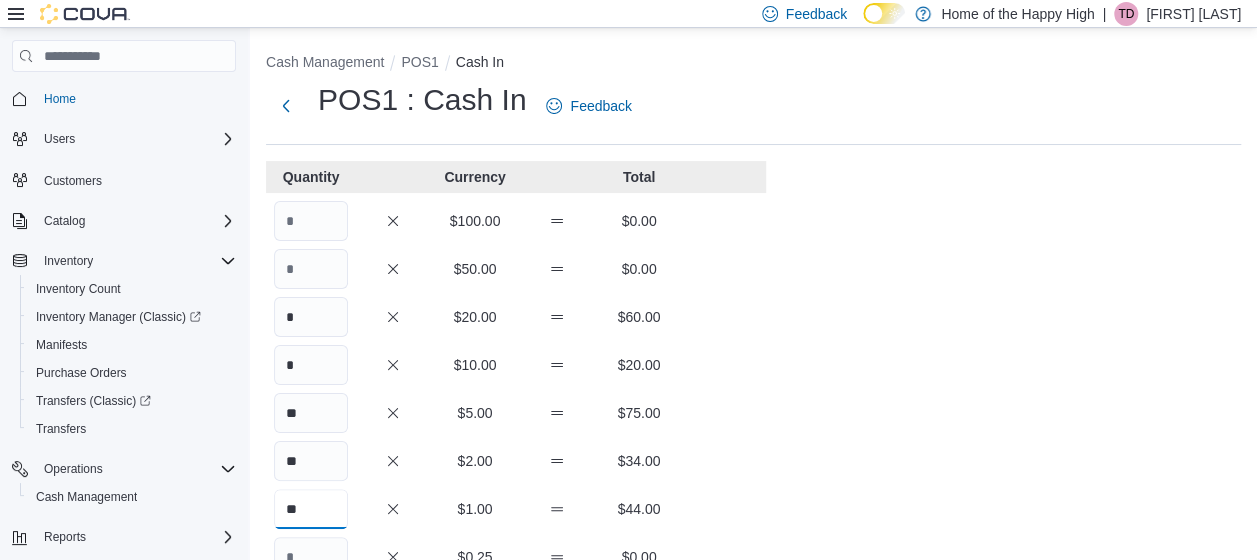 type on "**" 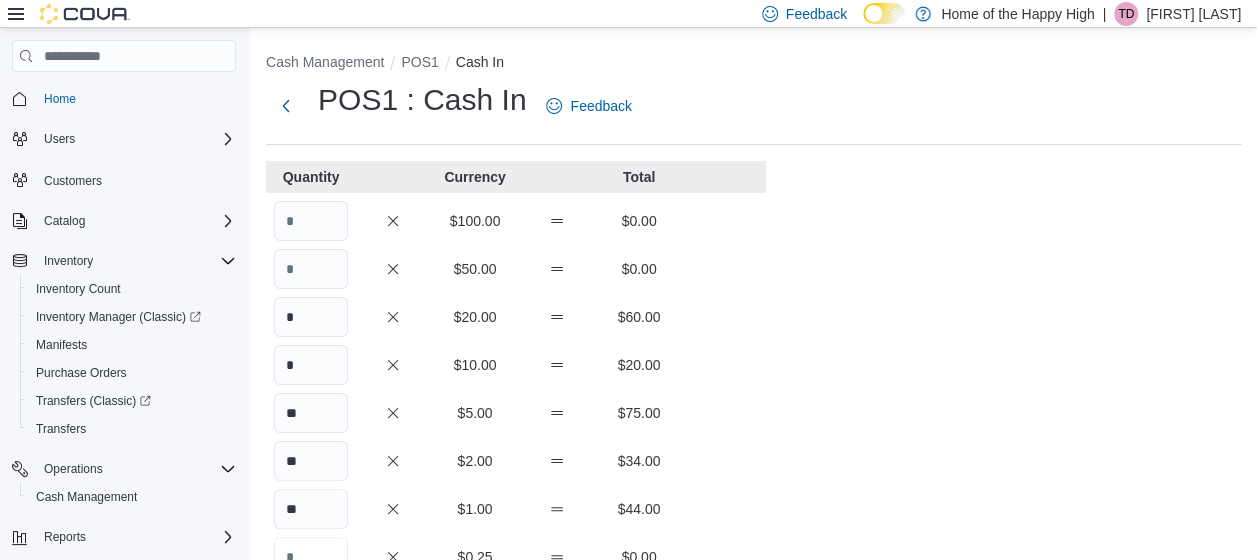 scroll, scrollTop: 17, scrollLeft: 0, axis: vertical 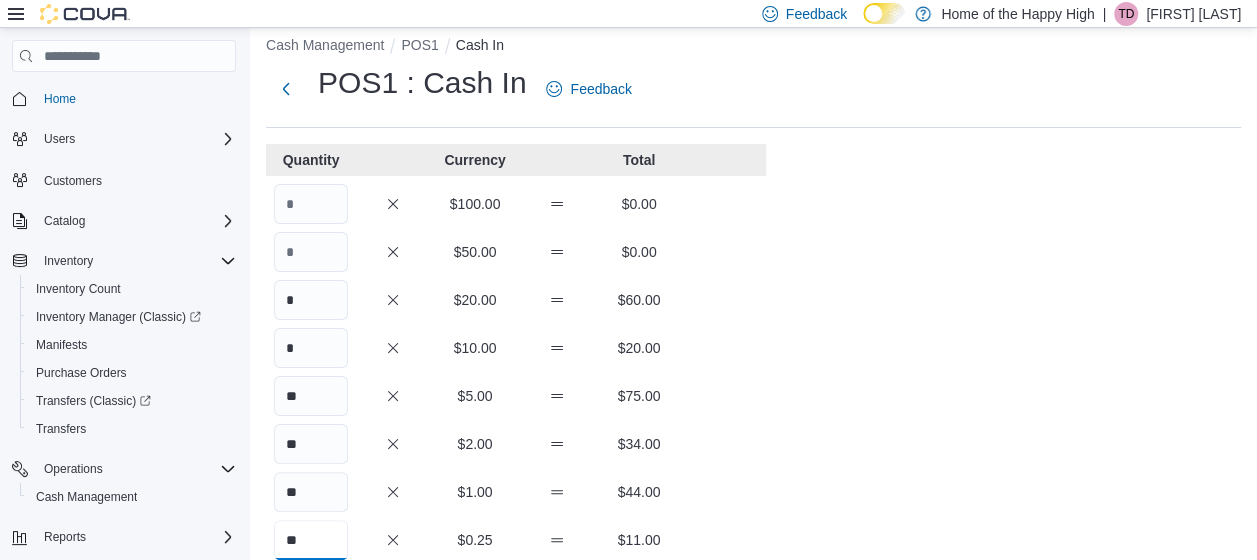 type on "**" 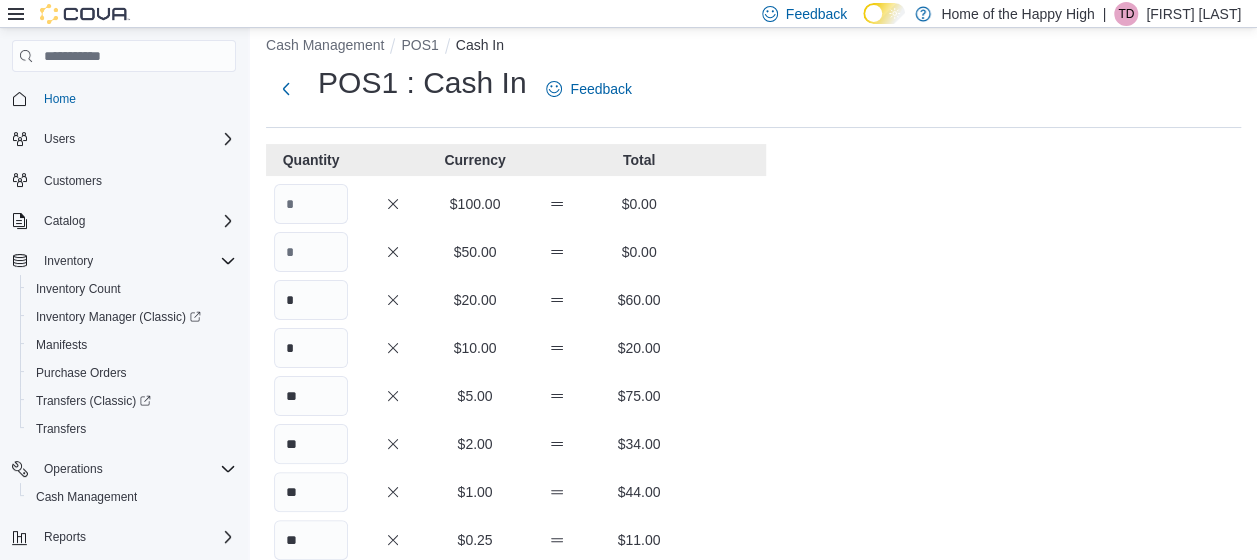 scroll, scrollTop: 325, scrollLeft: 0, axis: vertical 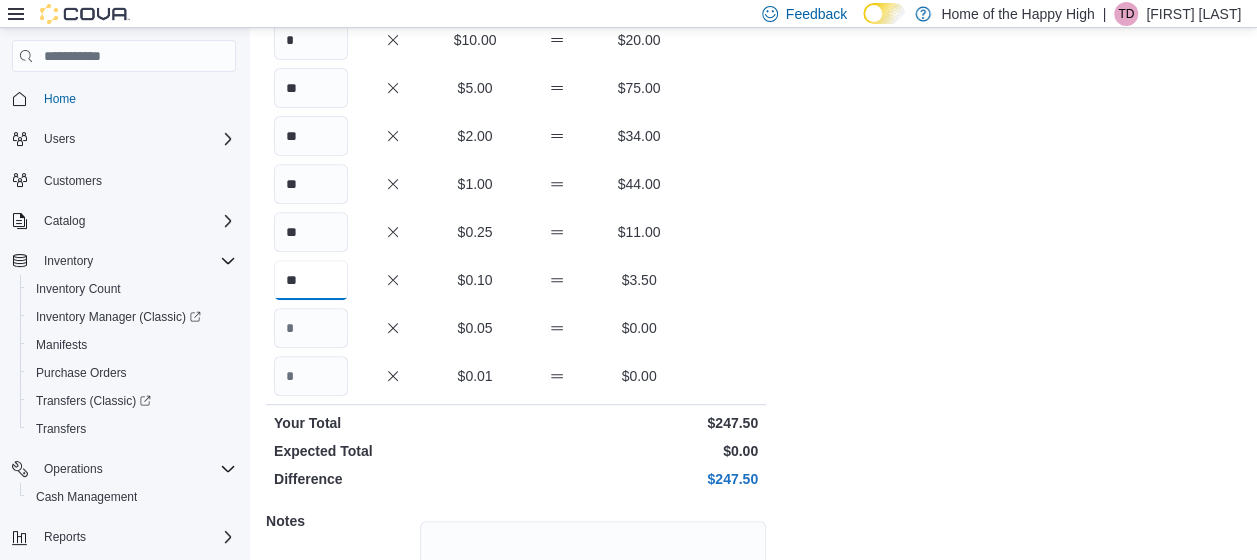 type on "**" 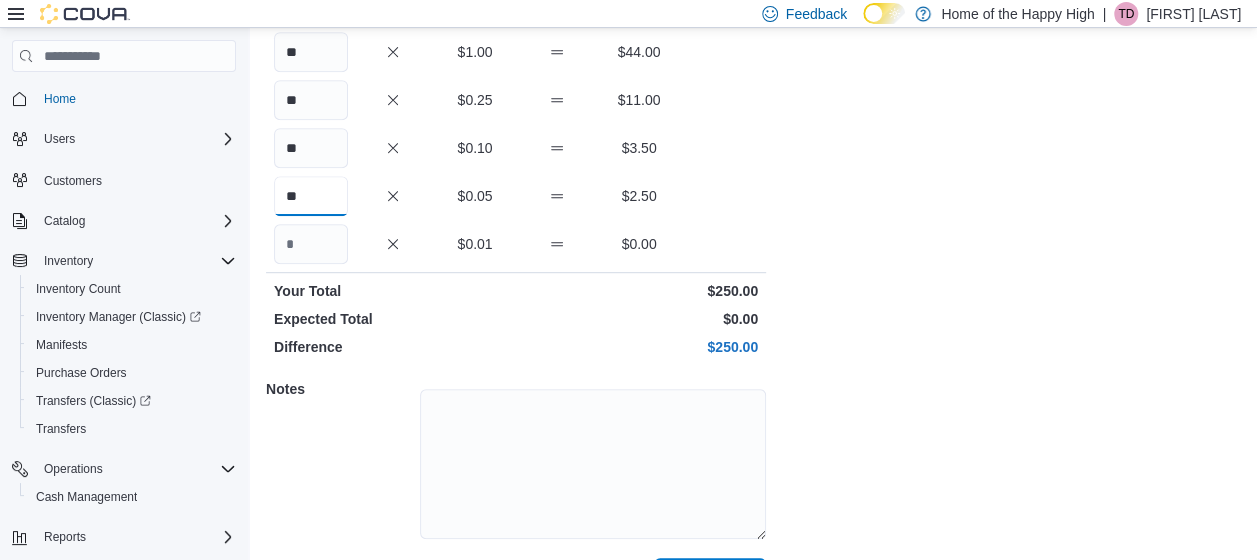 scroll, scrollTop: 511, scrollLeft: 0, axis: vertical 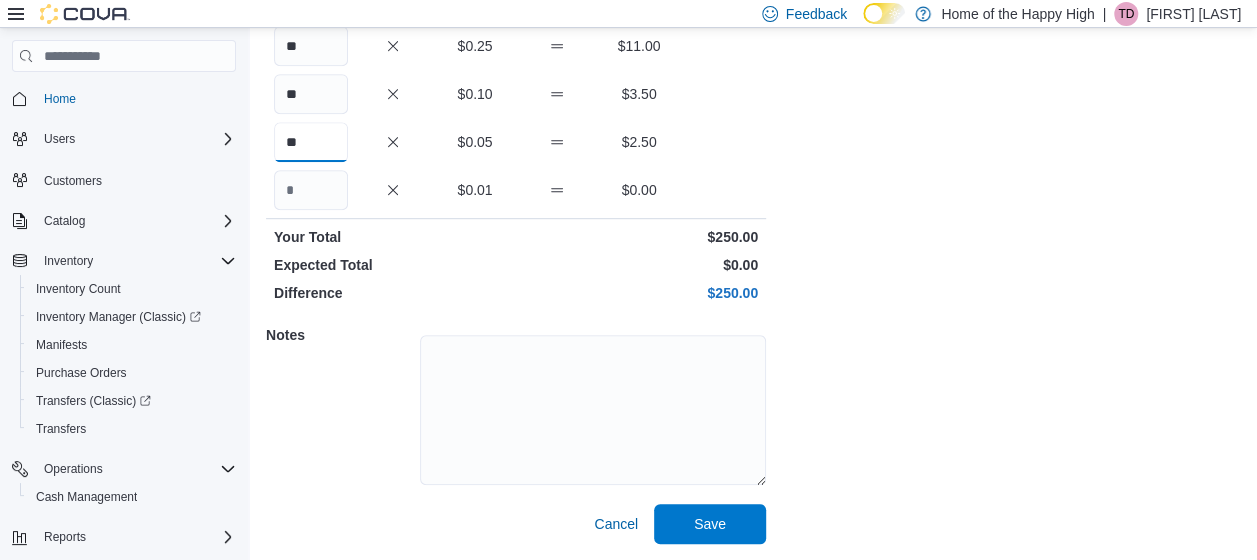 type on "**" 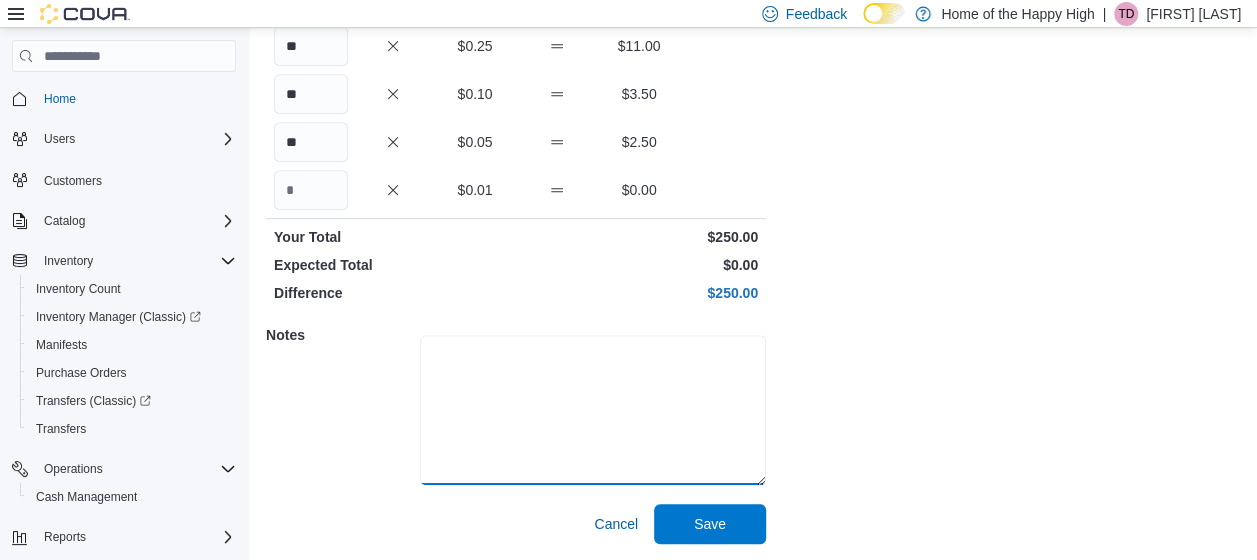 click at bounding box center [593, 410] 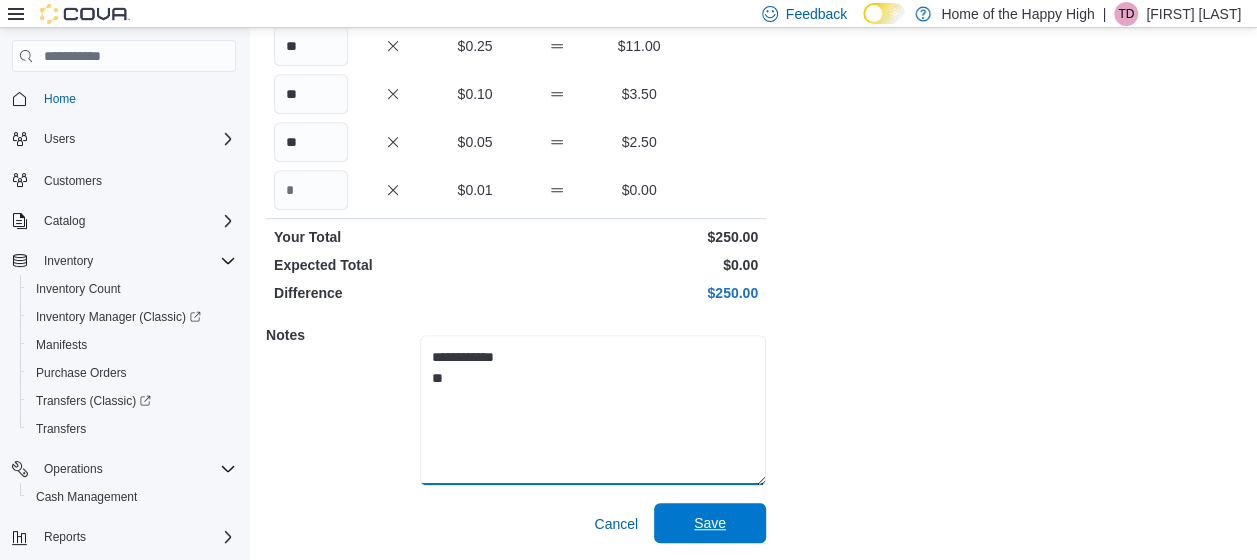 type on "**********" 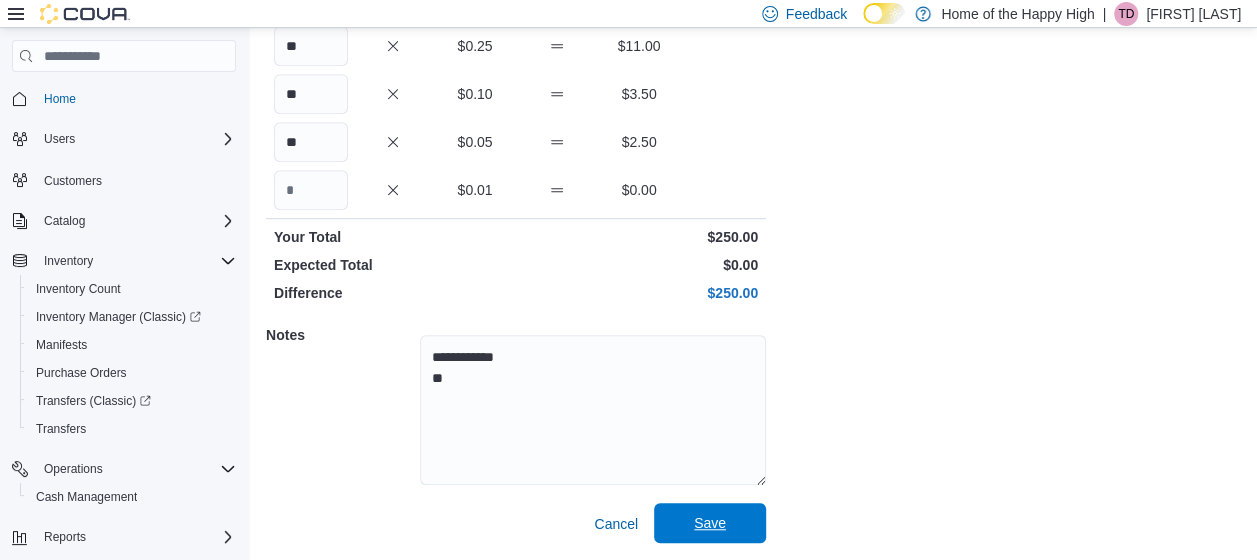 drag, startPoint x: 711, startPoint y: 520, endPoint x: 720, endPoint y: 526, distance: 10.816654 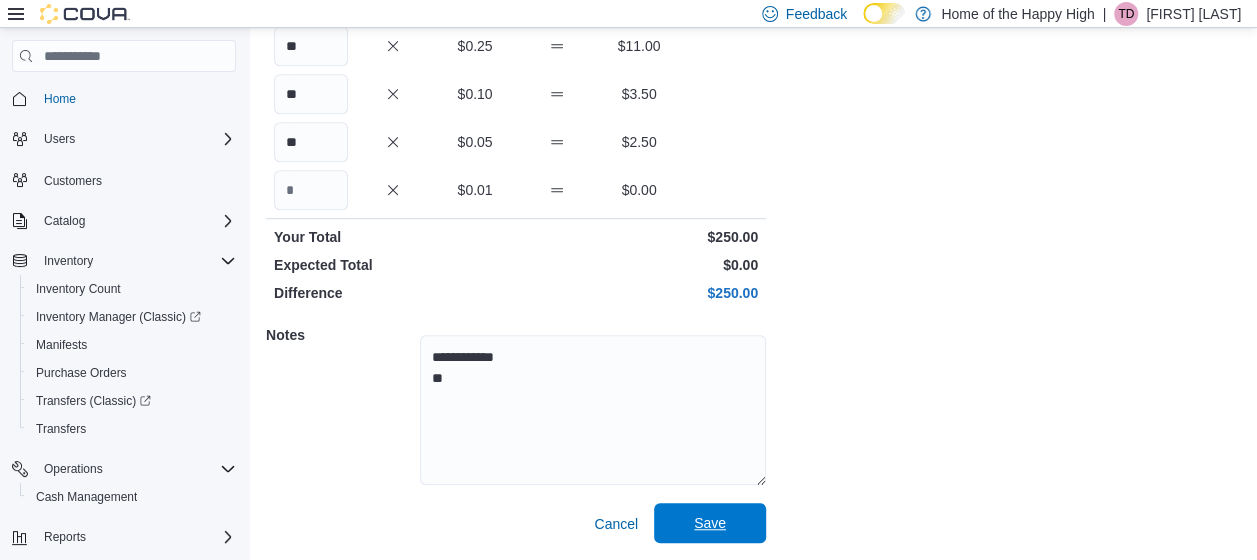 click on "Save" at bounding box center (710, 523) 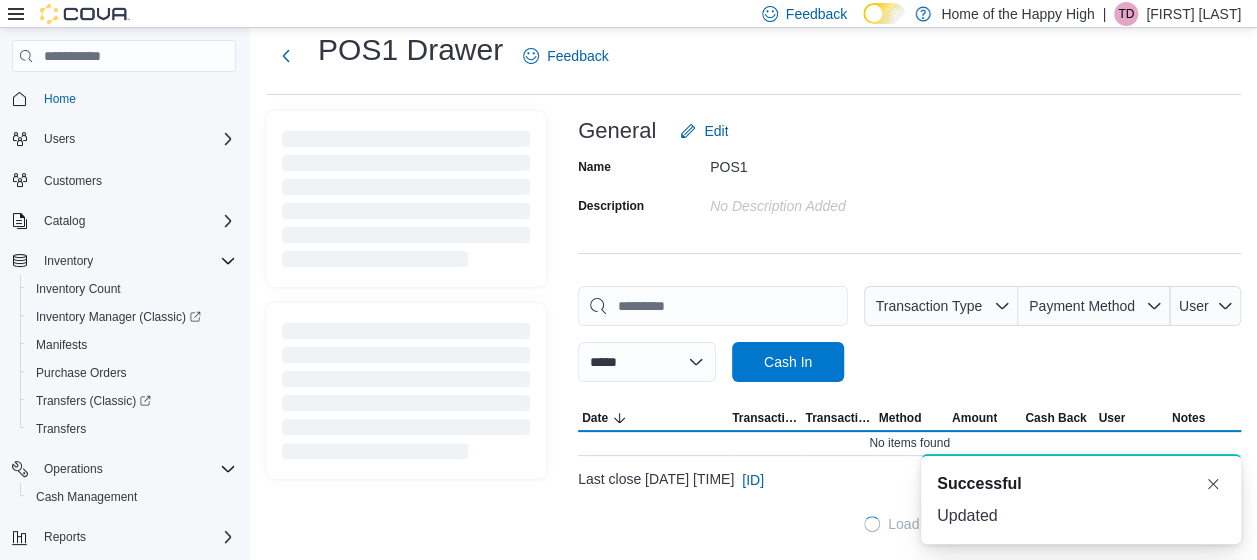 scroll, scrollTop: 49, scrollLeft: 0, axis: vertical 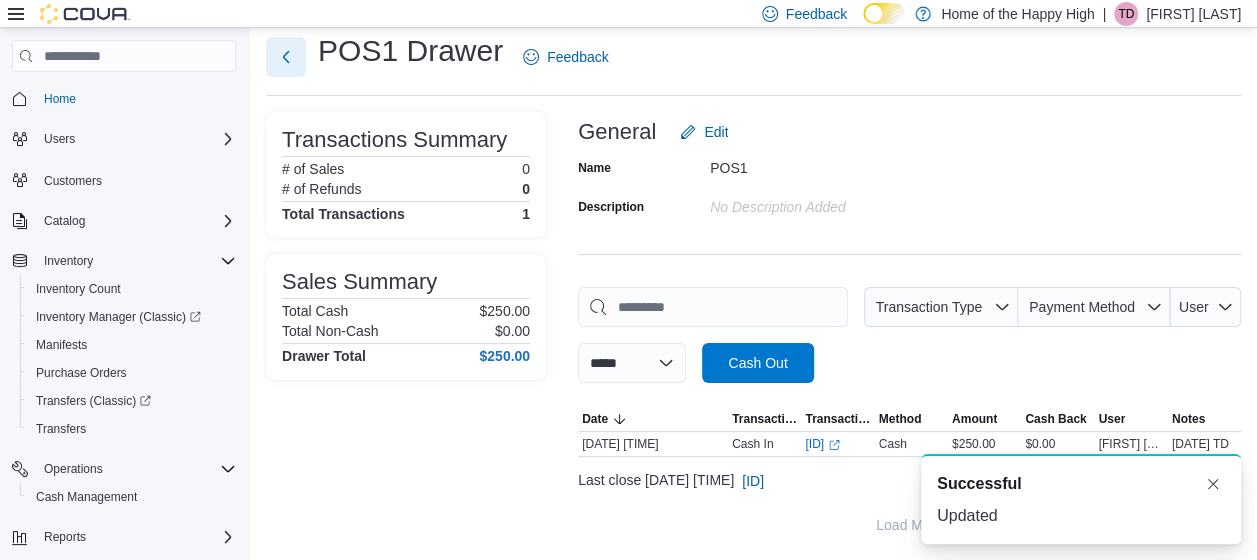 click at bounding box center [286, 57] 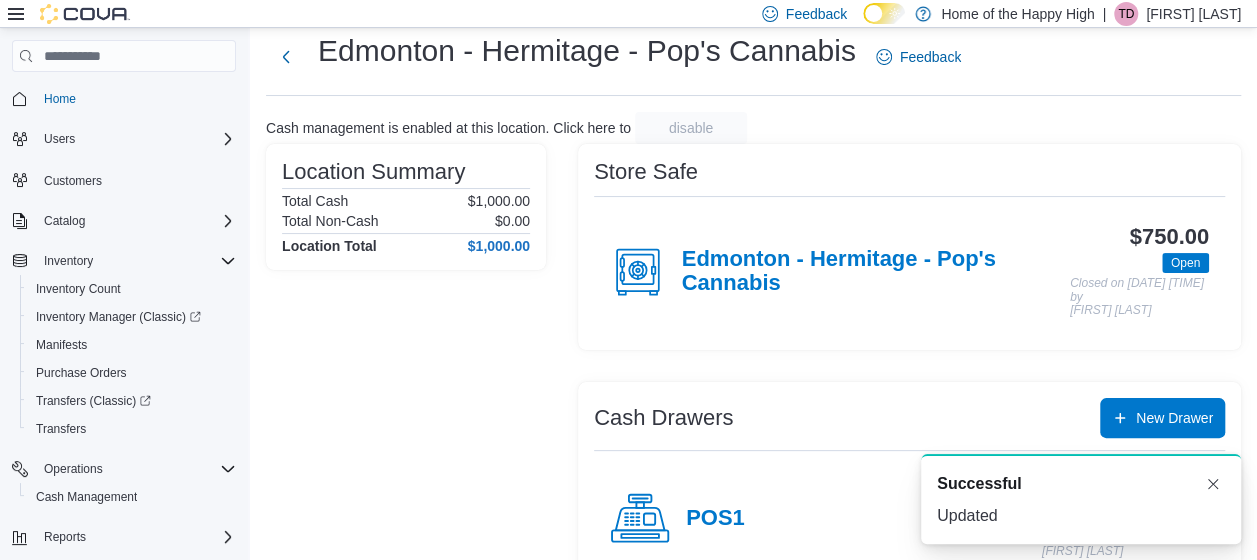 click on "[FIRST] [LAST]" at bounding box center (1193, 14) 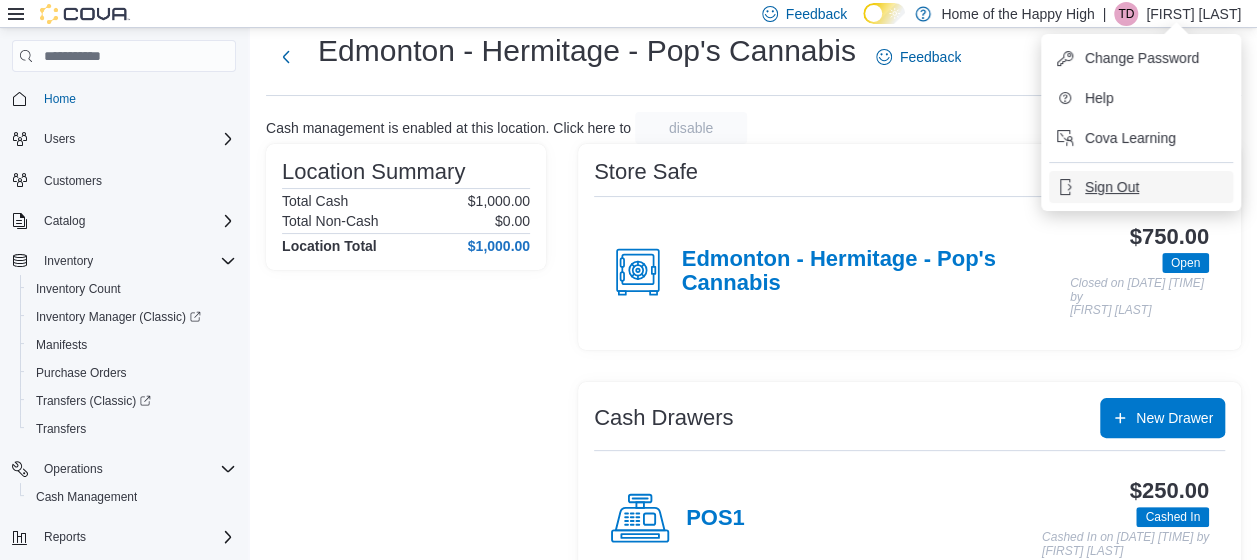 click on "Sign Out" at bounding box center (1112, 187) 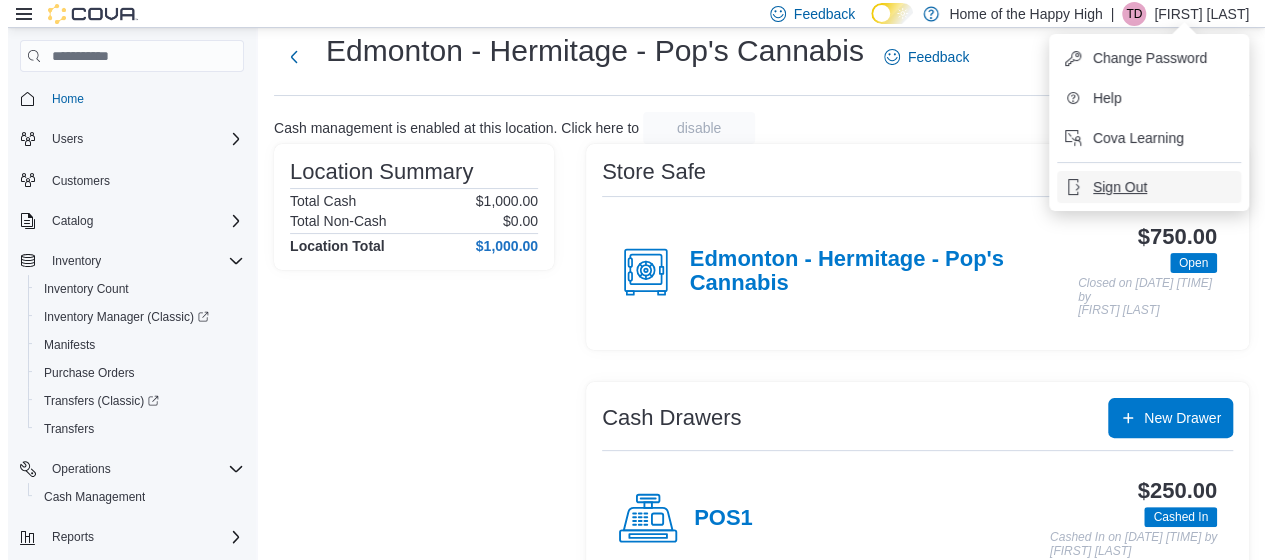 scroll, scrollTop: 0, scrollLeft: 0, axis: both 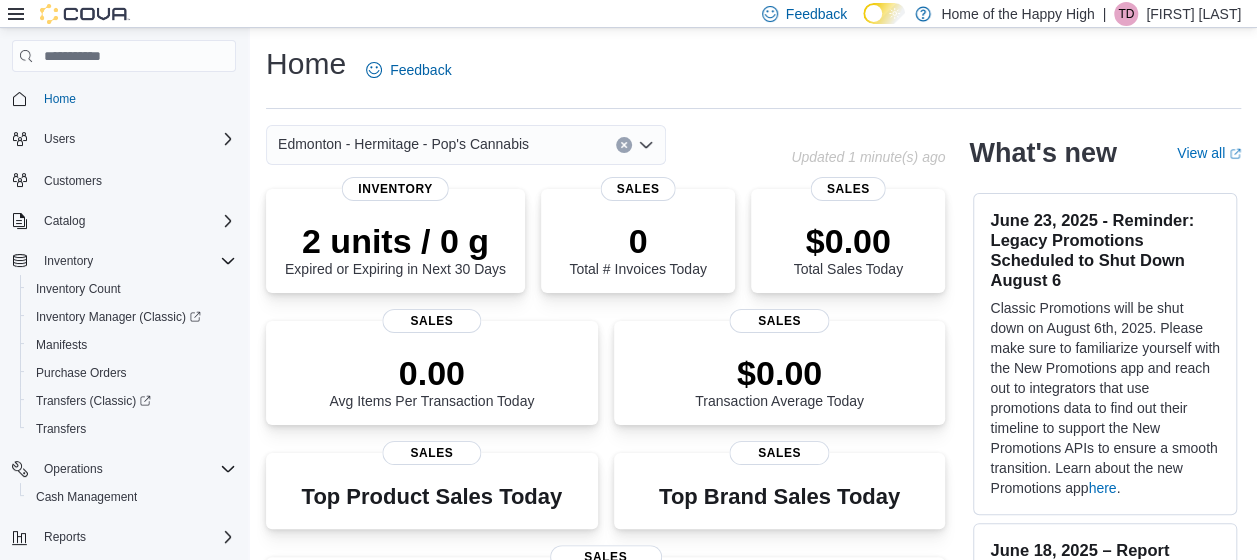 click on "[FIRST] [LAST]" at bounding box center [1193, 14] 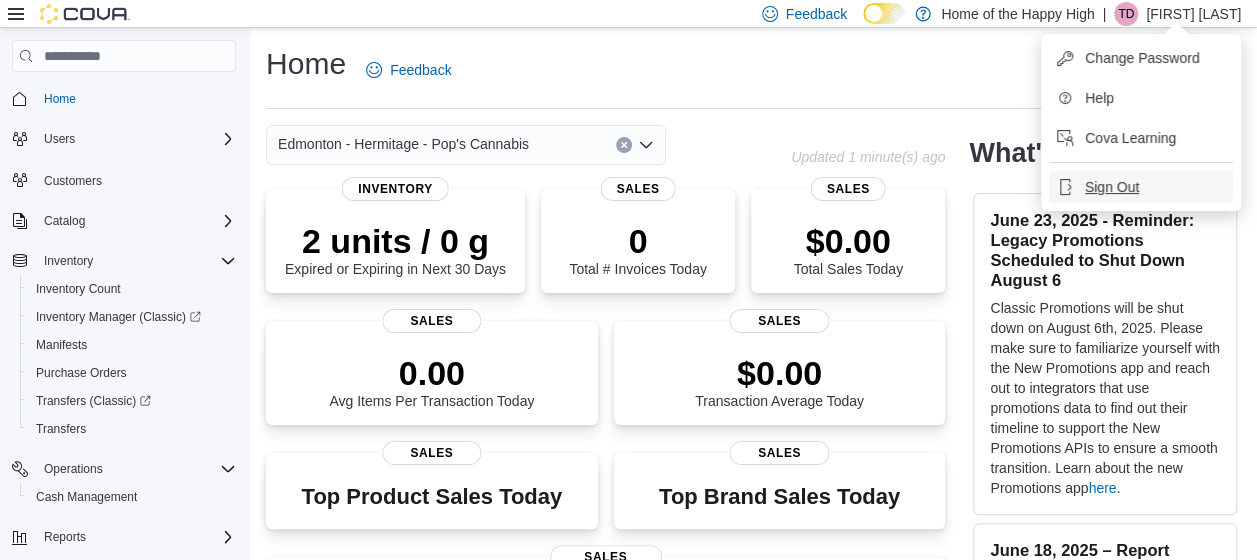click on "Sign Out" at bounding box center (1112, 187) 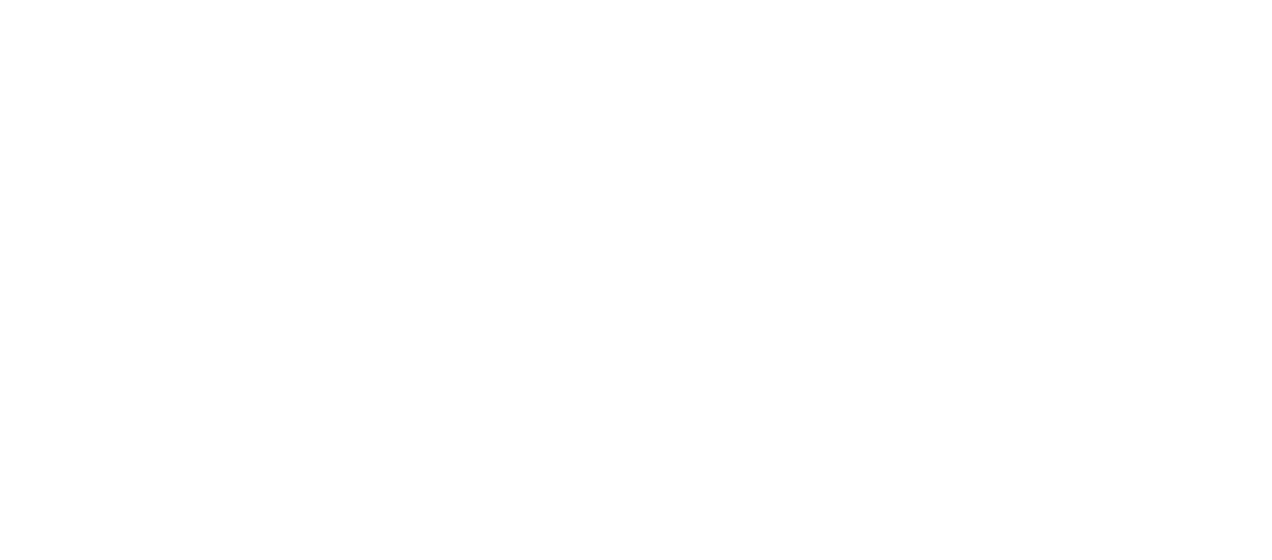 scroll, scrollTop: 0, scrollLeft: 0, axis: both 